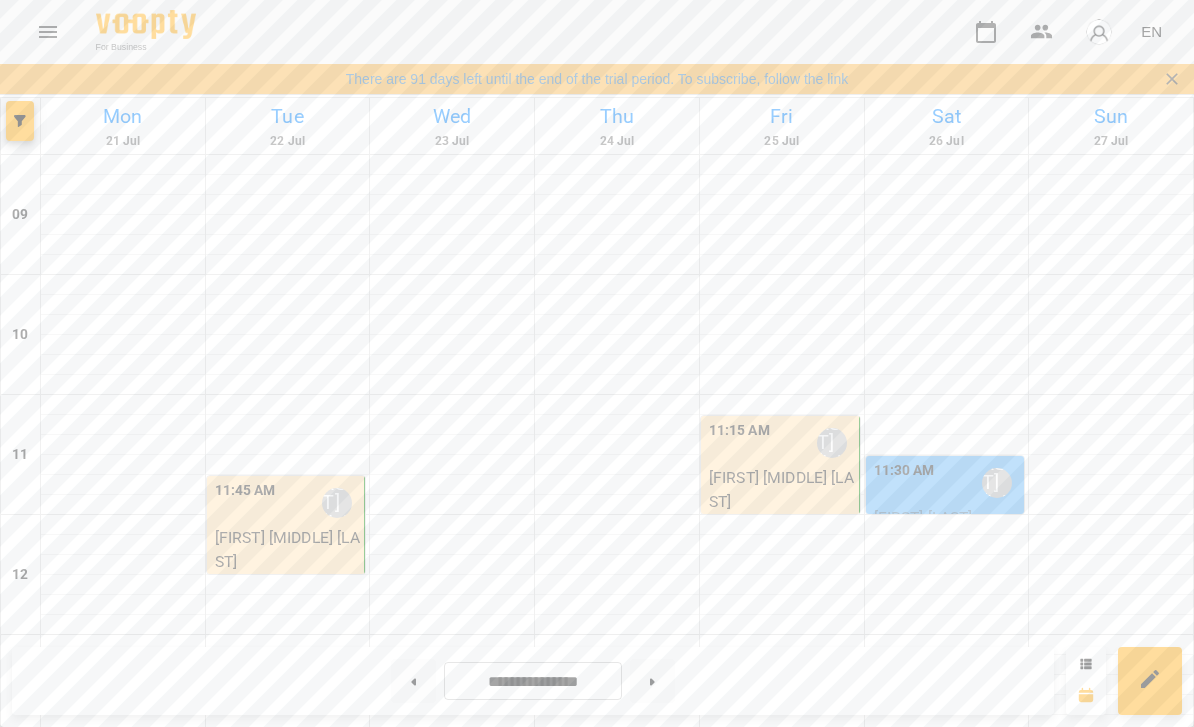 scroll, scrollTop: 0, scrollLeft: 0, axis: both 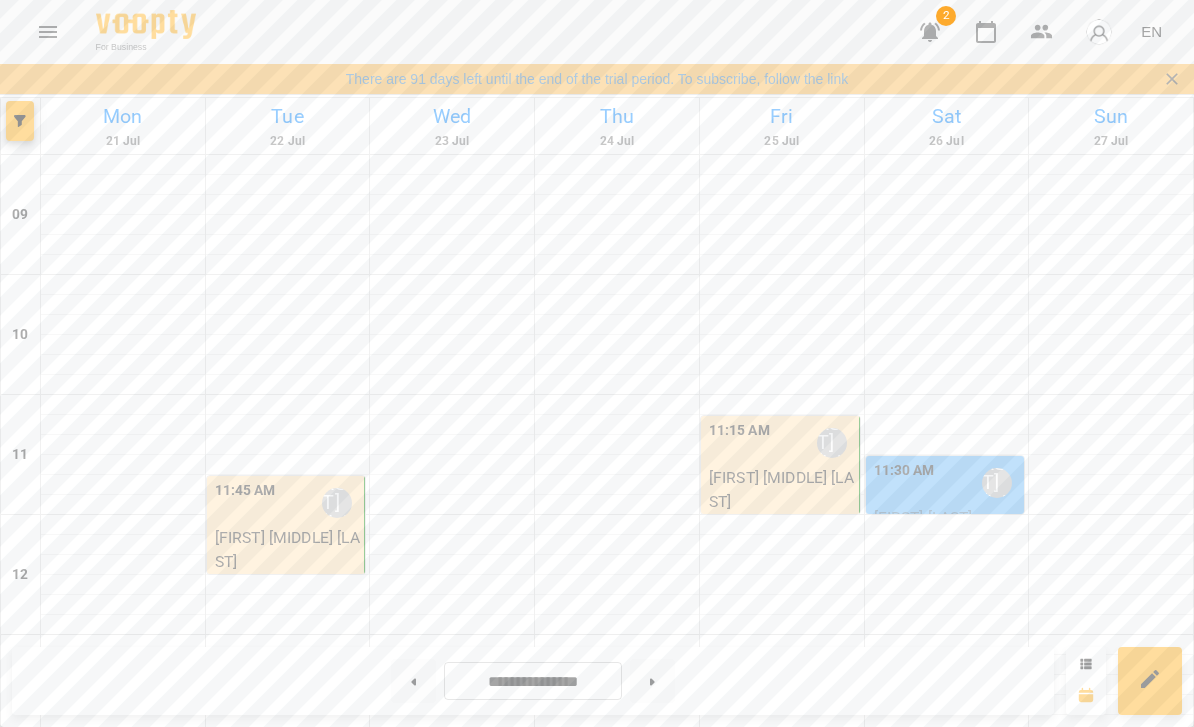 click at bounding box center (652, 681) 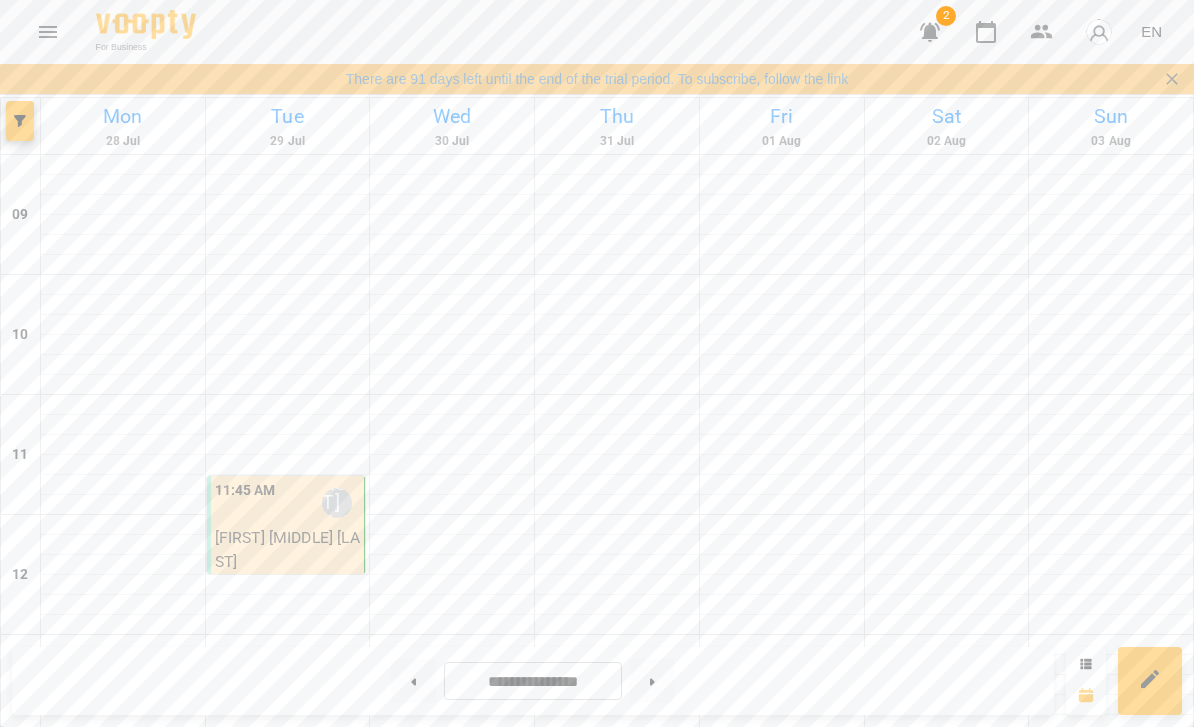 scroll, scrollTop: 592, scrollLeft: 0, axis: vertical 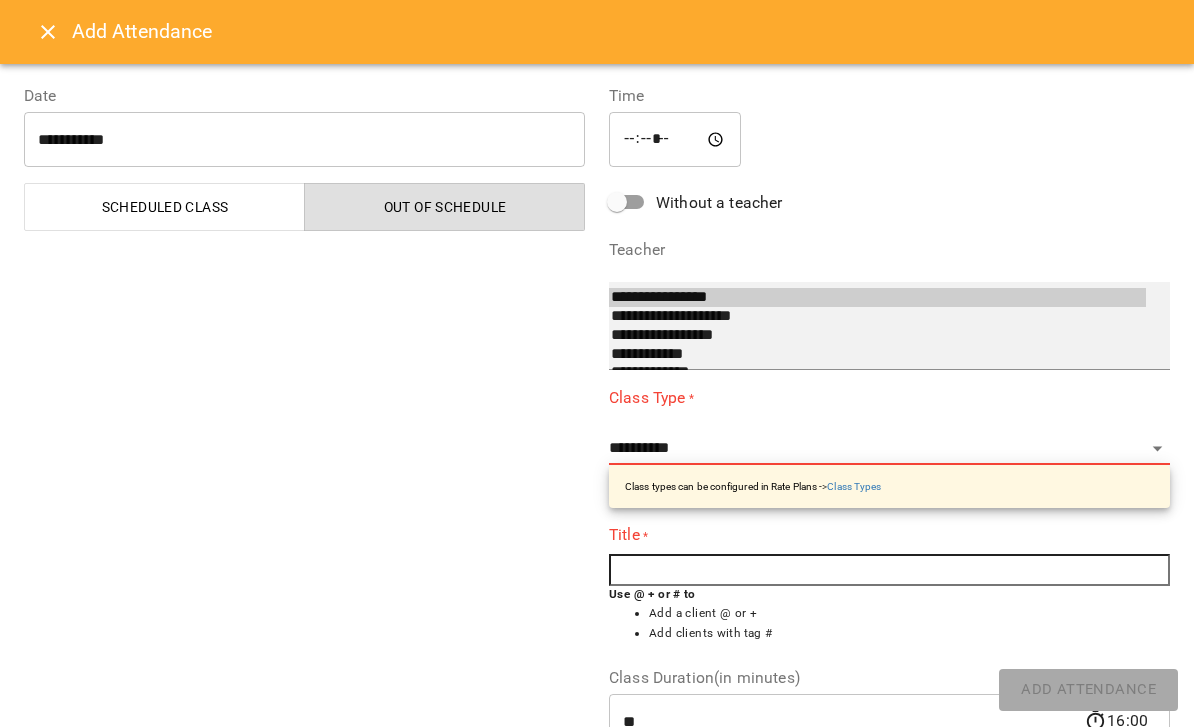 click on "**********" at bounding box center [889, 326] 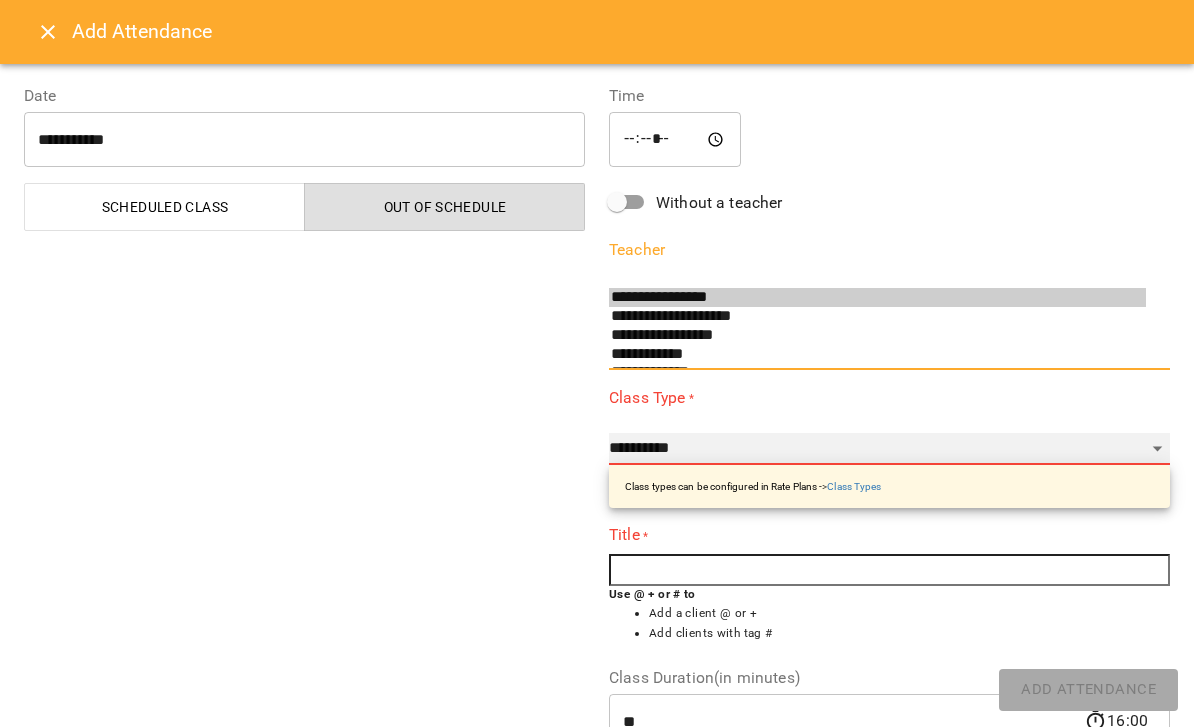 click on "**********" at bounding box center (889, 449) 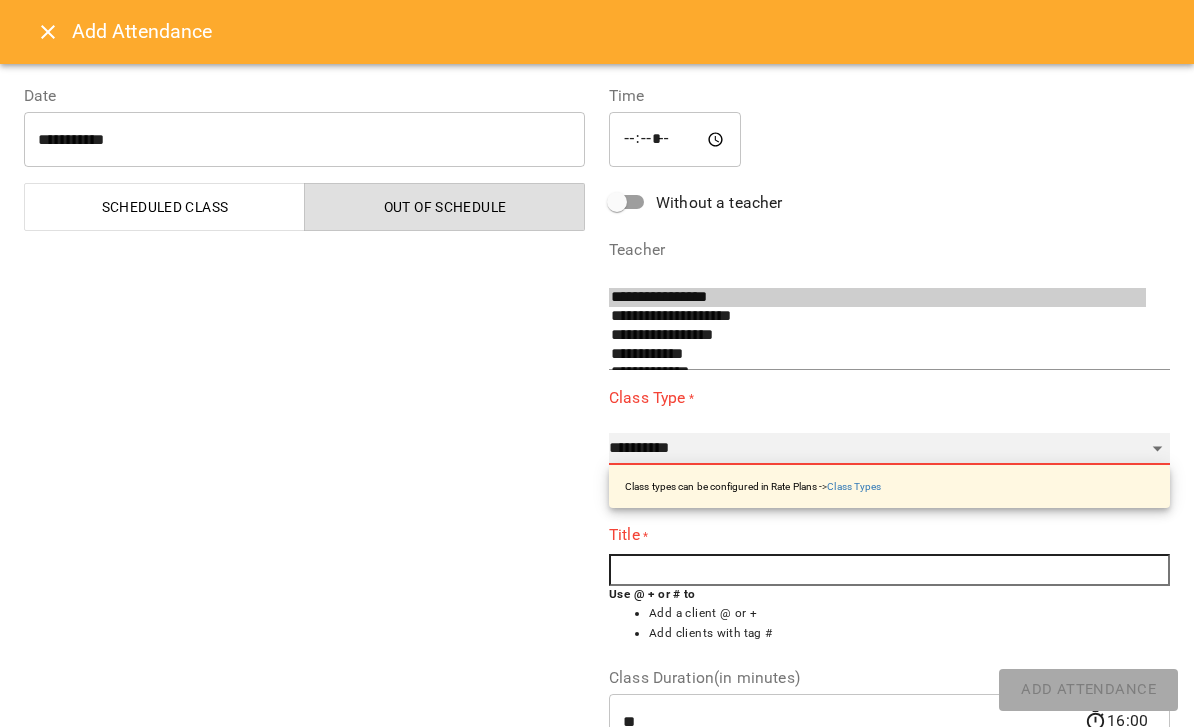 select on "**********" 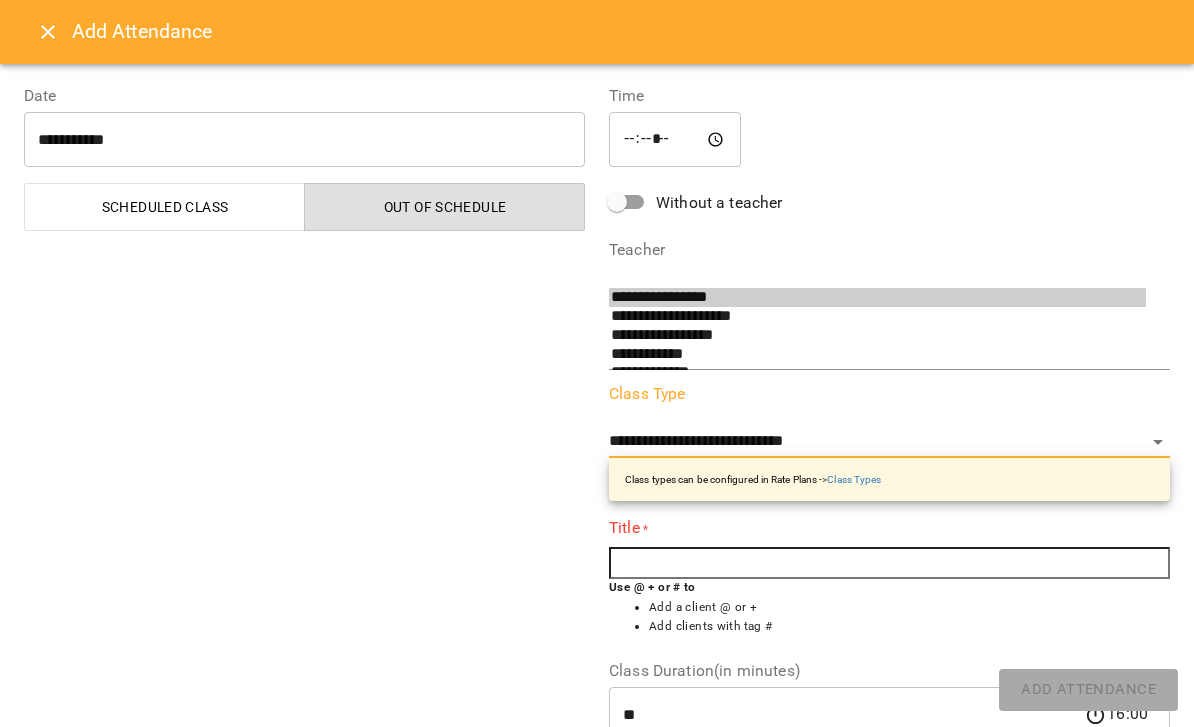 click at bounding box center [889, 563] 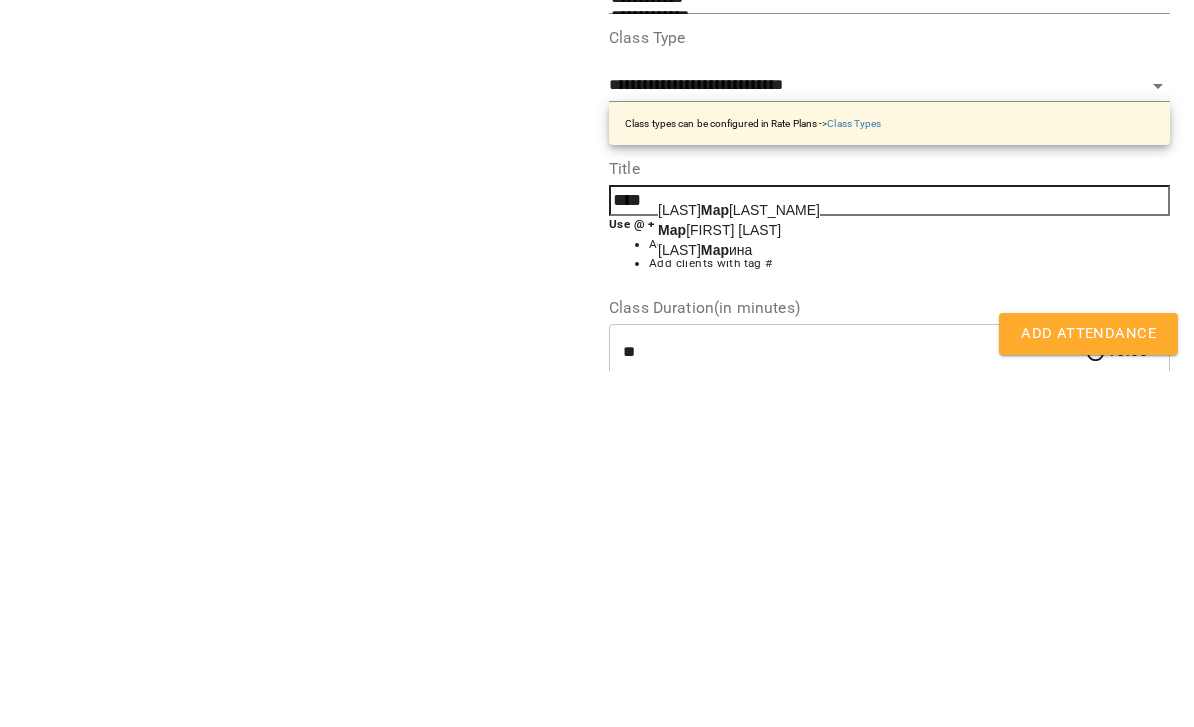click on "[LAST]  [FIRST]" at bounding box center [705, 606] 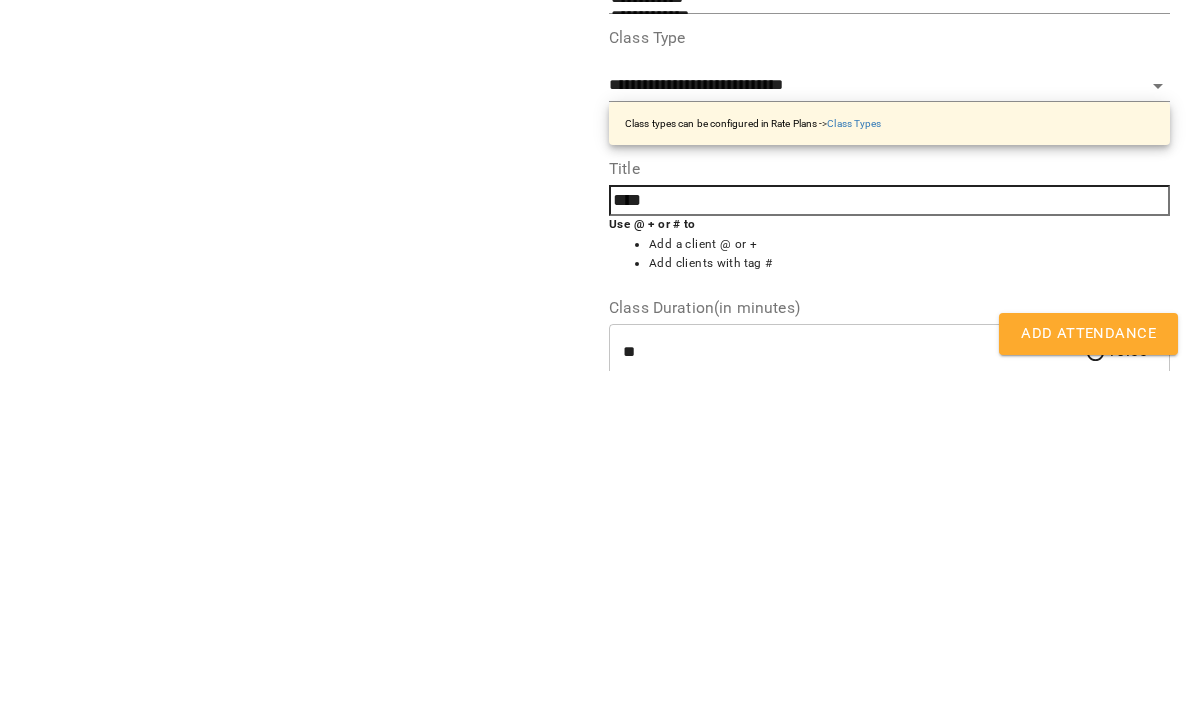 type on "**********" 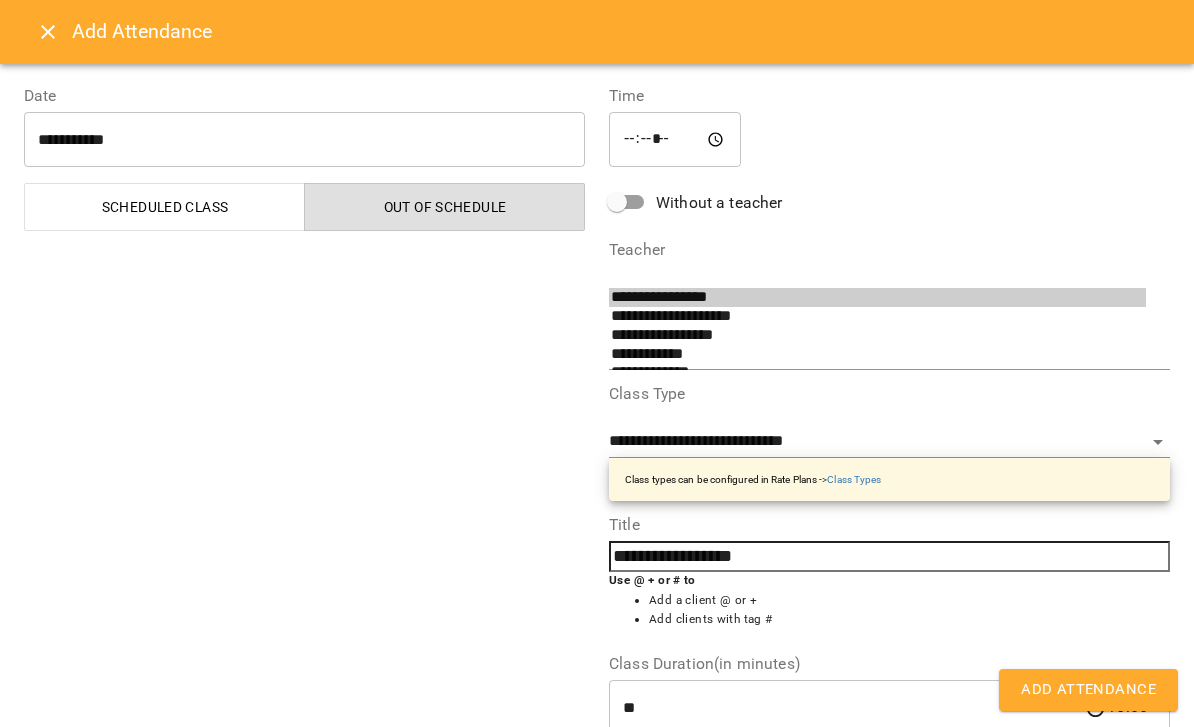 scroll, scrollTop: 0, scrollLeft: 0, axis: both 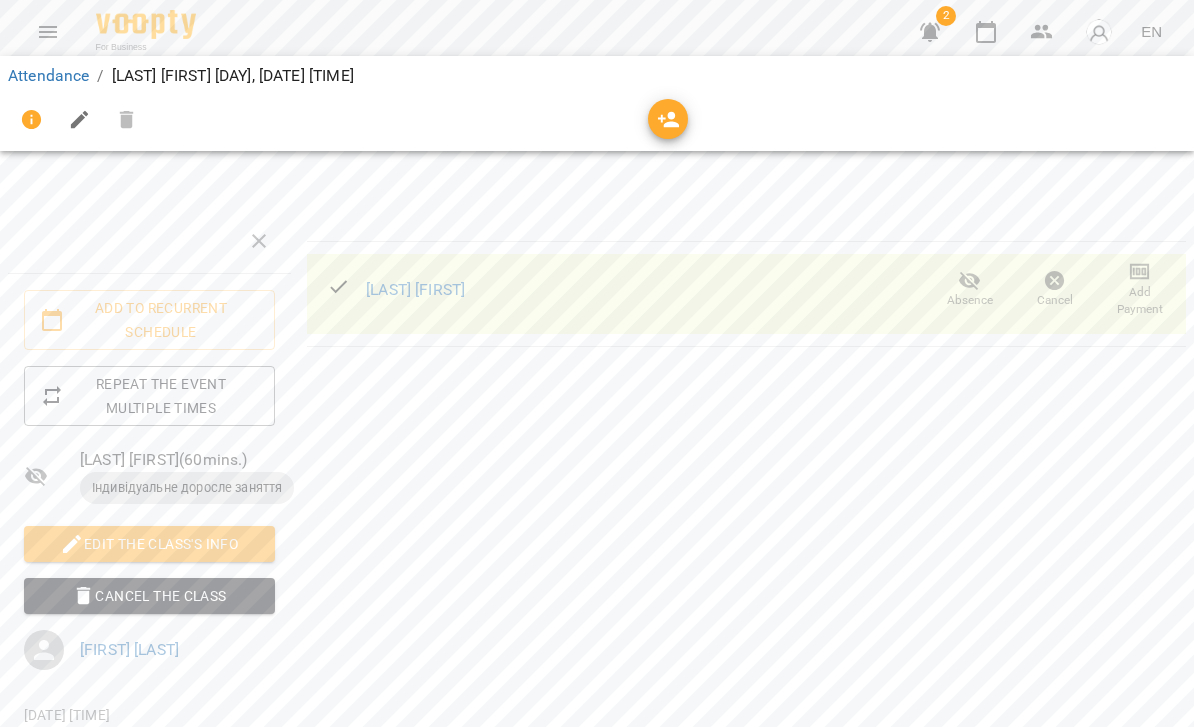 click on "Attendance" at bounding box center [48, 75] 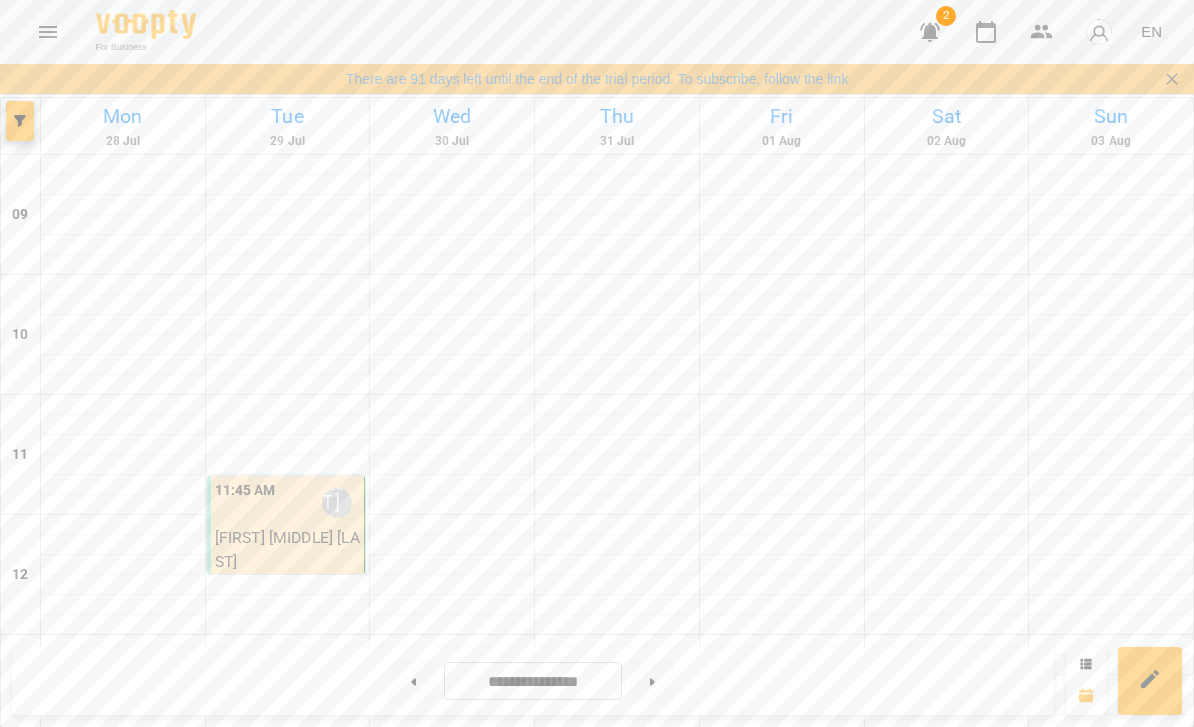 scroll, scrollTop: 126, scrollLeft: 0, axis: vertical 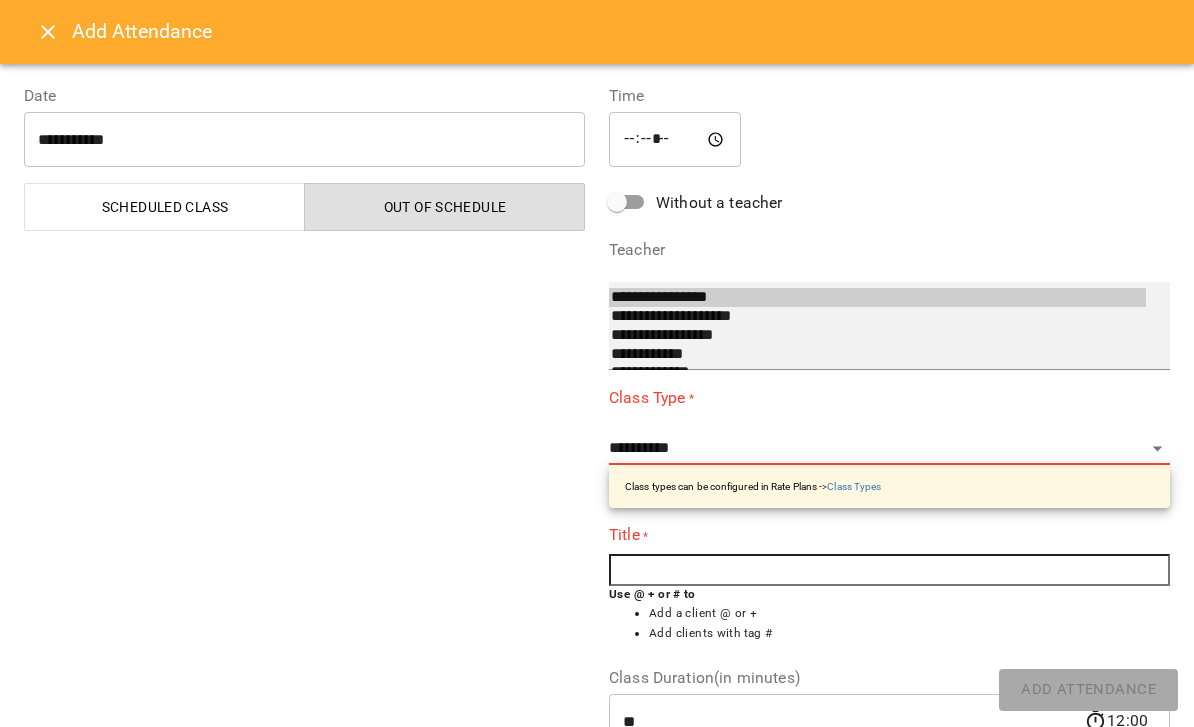 click on "**********" at bounding box center [889, 326] 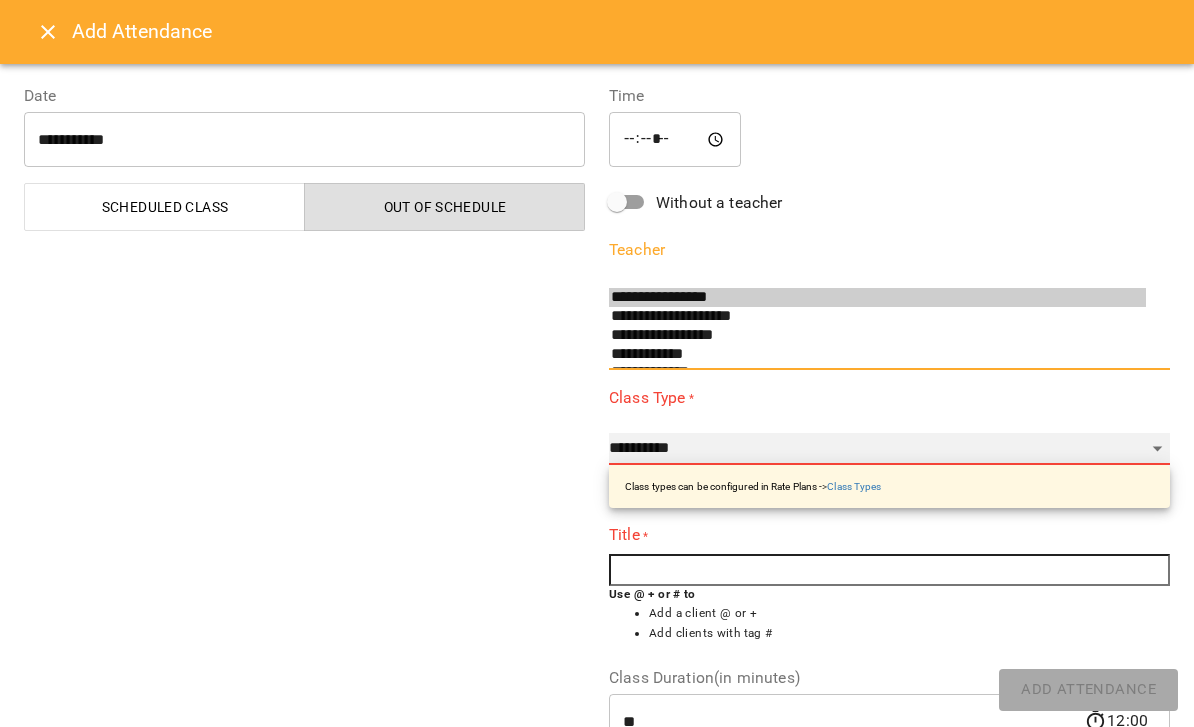 click on "**********" at bounding box center (889, 449) 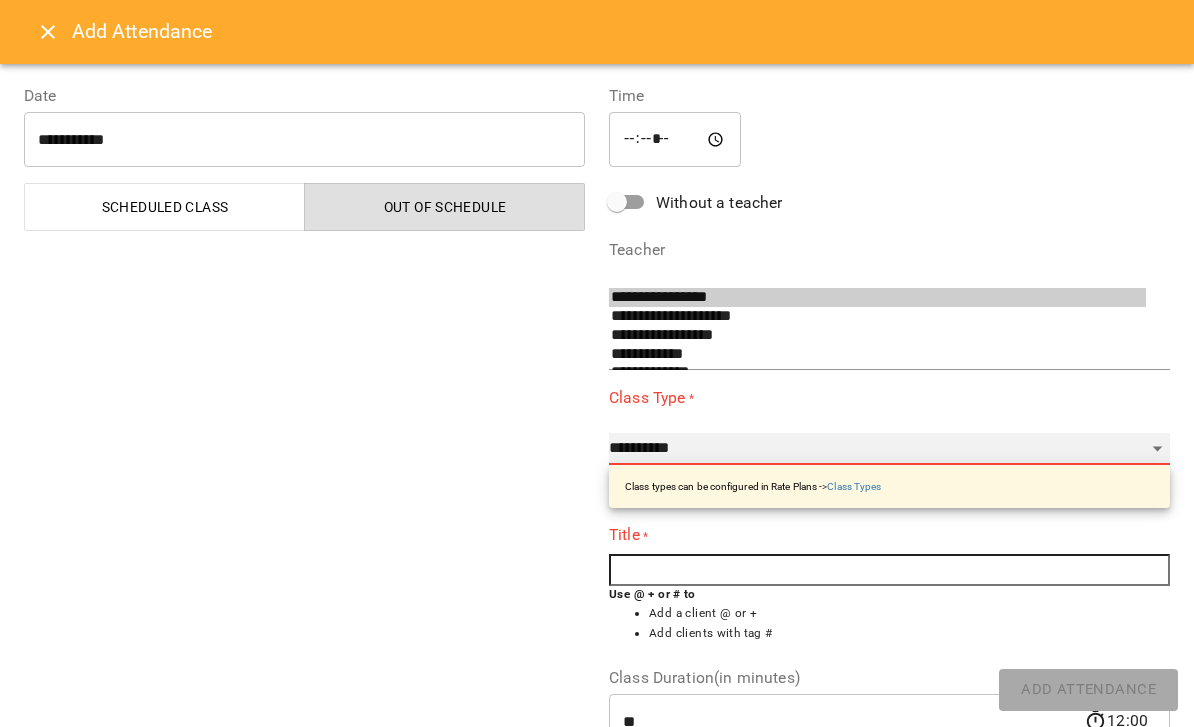 click on "**********" at bounding box center [889, 449] 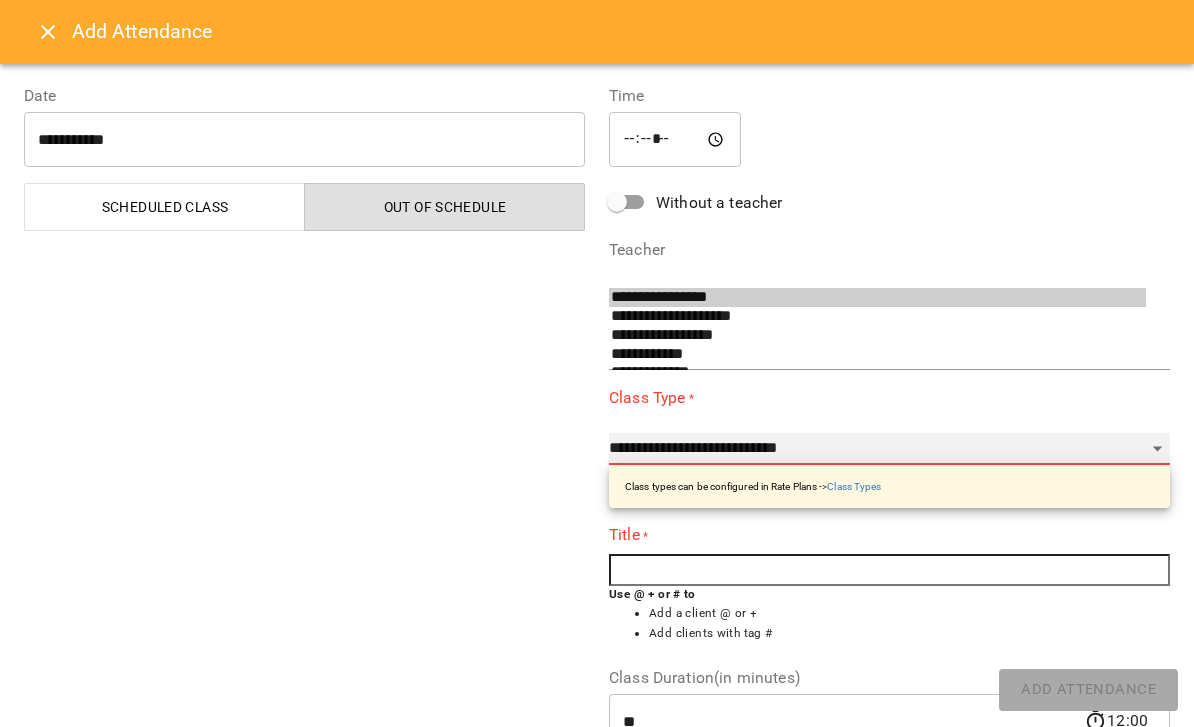 type on "**" 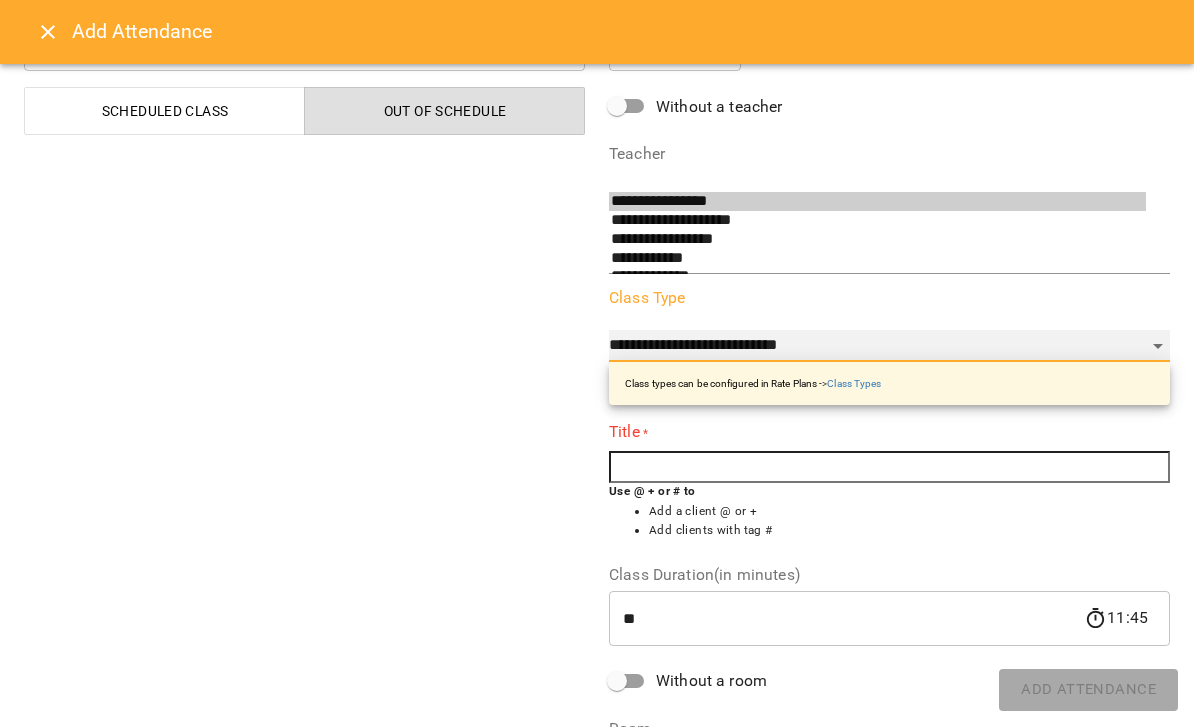 scroll, scrollTop: 151, scrollLeft: 0, axis: vertical 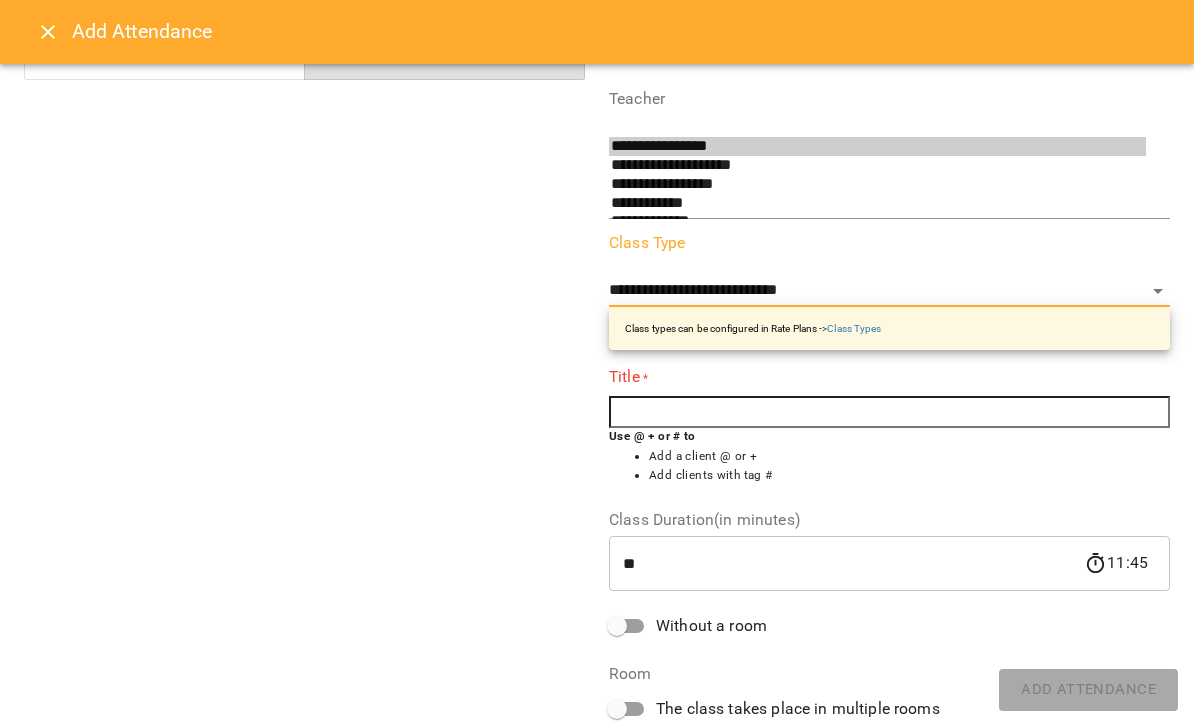 click at bounding box center [889, 412] 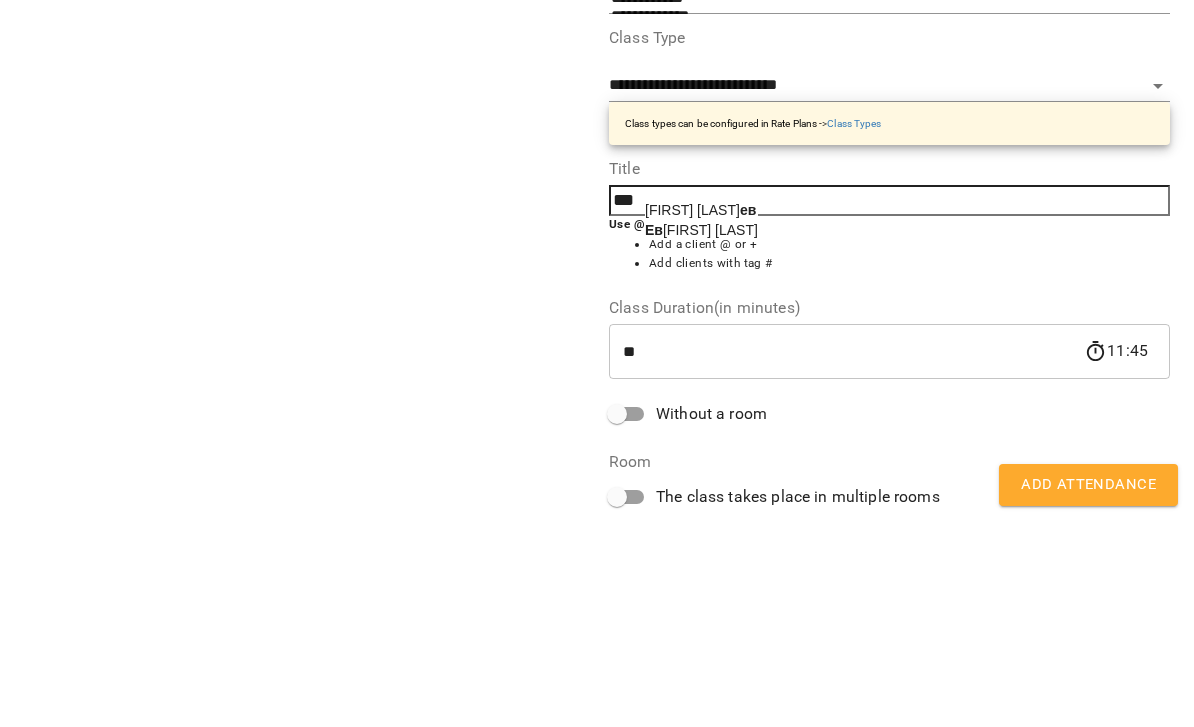 click on "[FIRST] [FIRST] [LAST]" at bounding box center [701, 435] 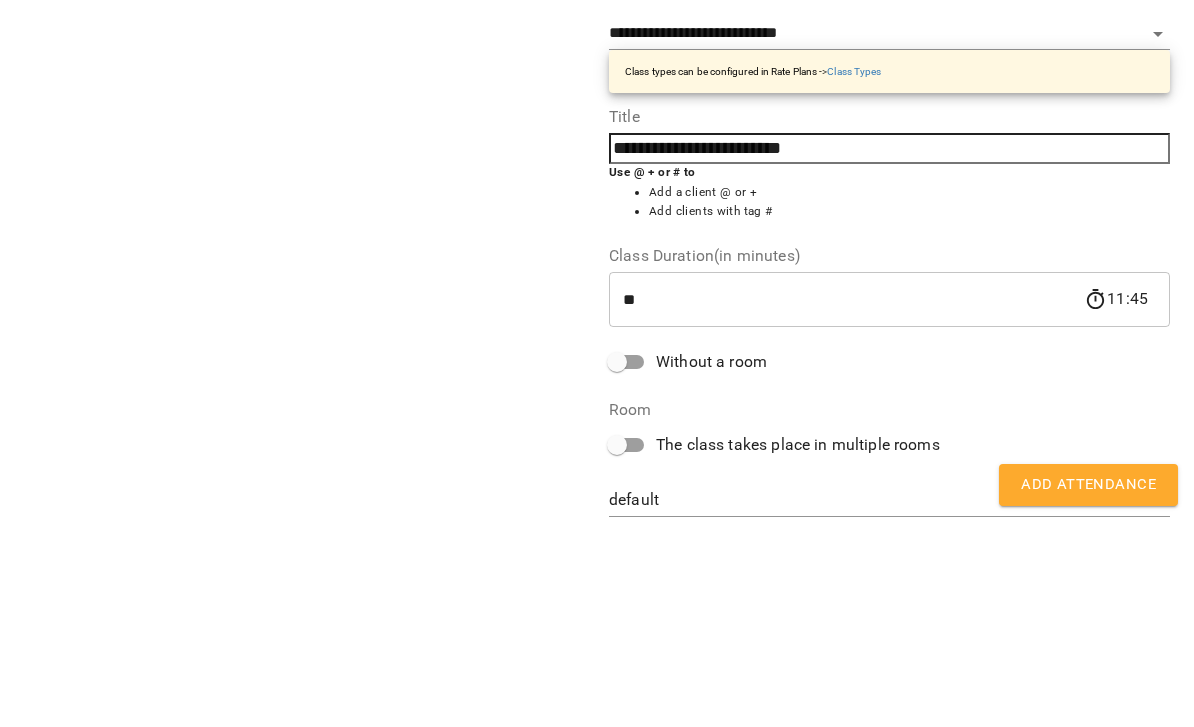 scroll, scrollTop: 202, scrollLeft: 0, axis: vertical 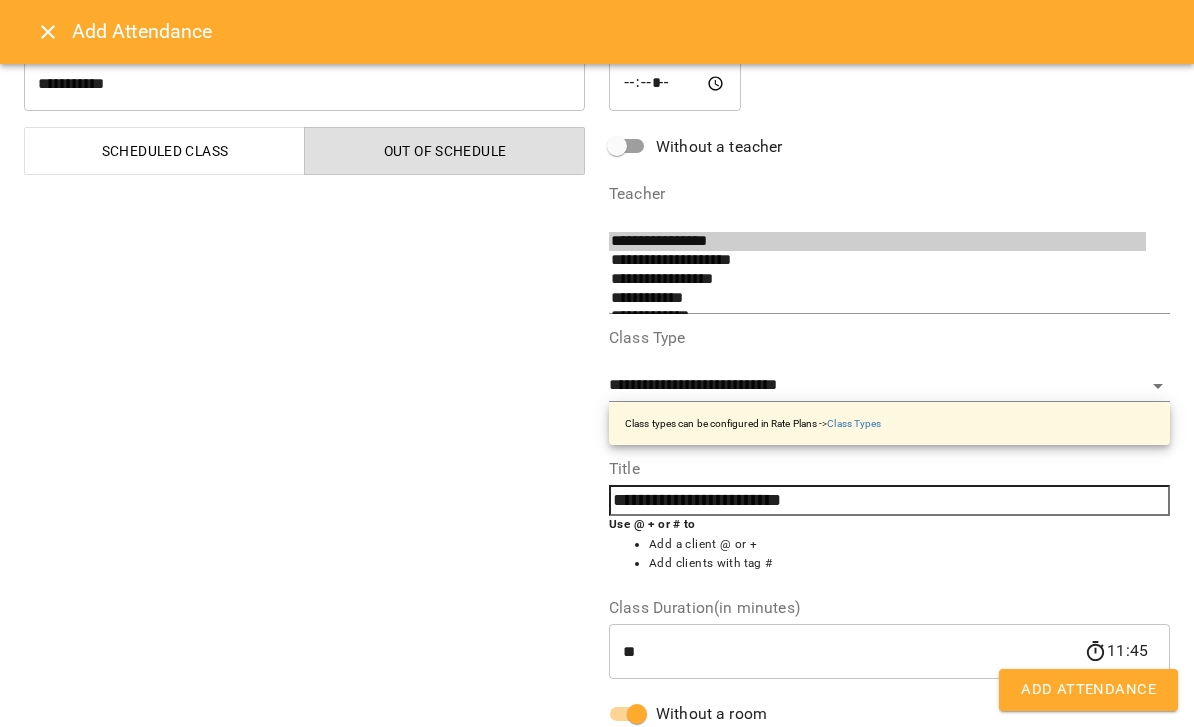 click on "Add Attendance" at bounding box center (1088, 690) 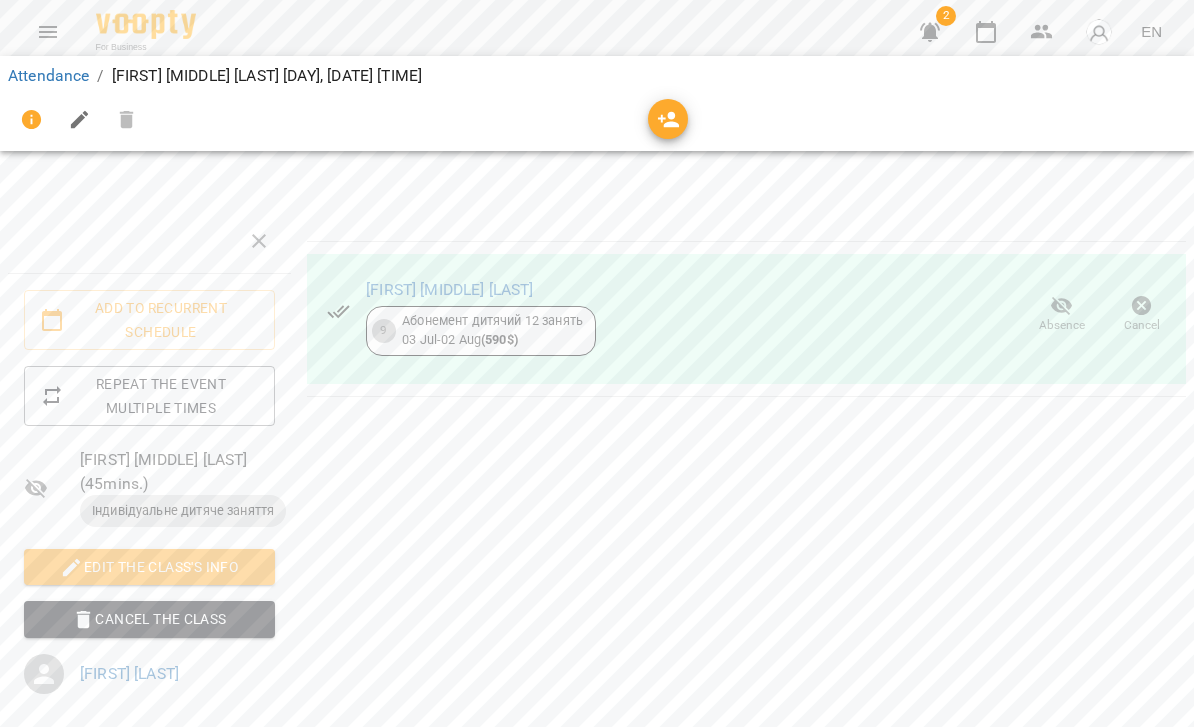 click on "Attendance" at bounding box center (48, 75) 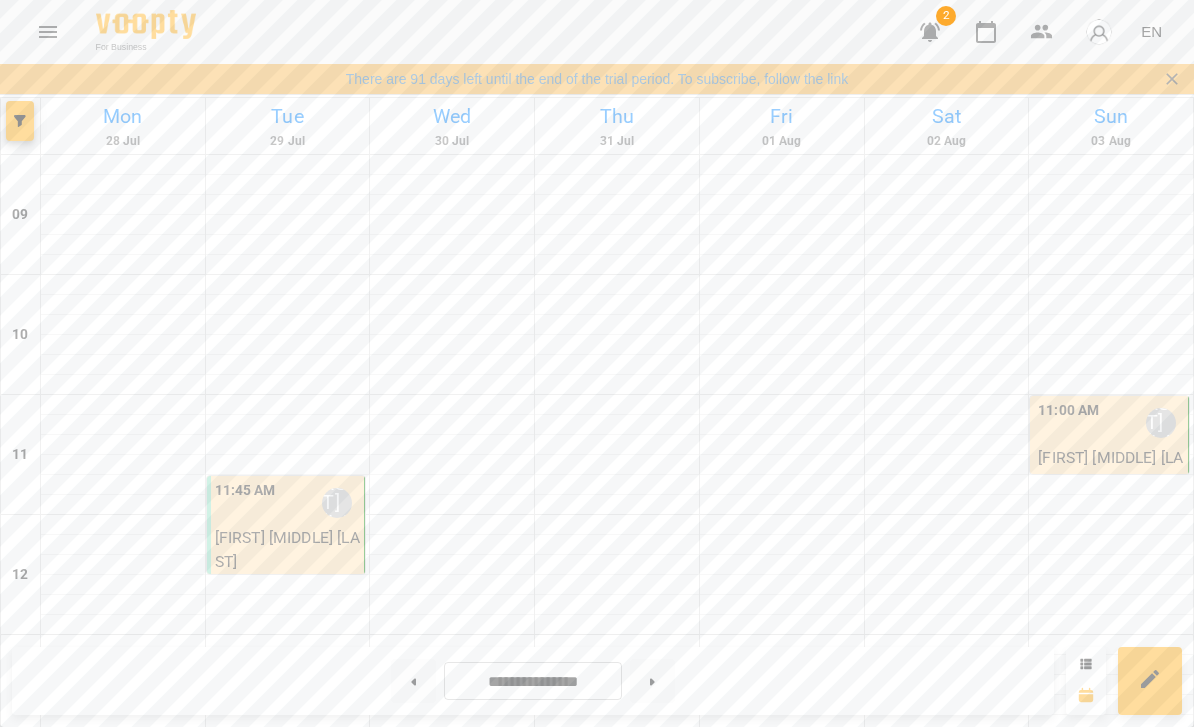 scroll, scrollTop: 304, scrollLeft: 0, axis: vertical 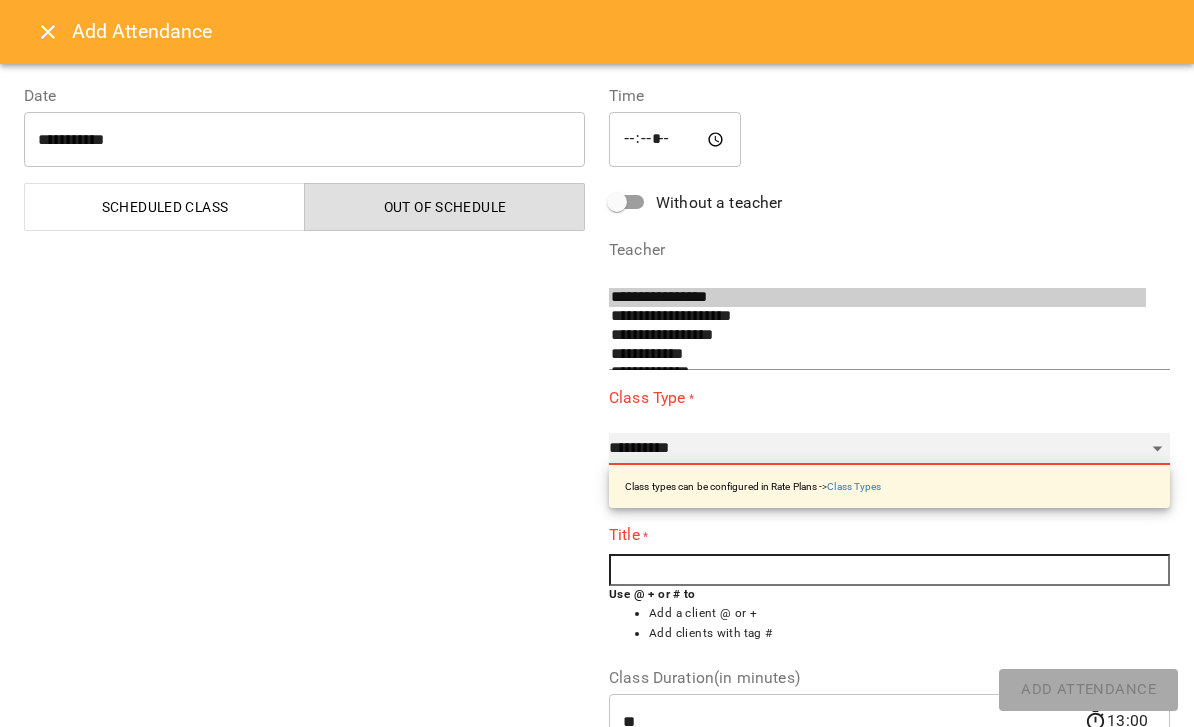 click on "**********" at bounding box center (889, 449) 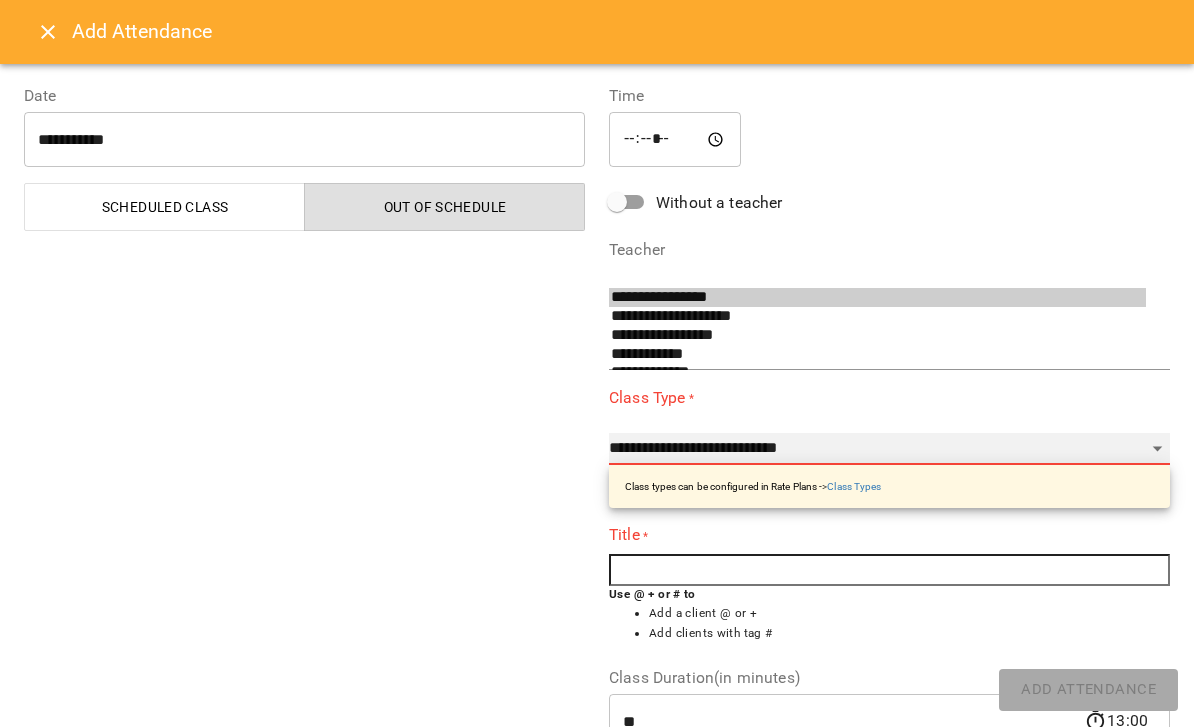 type on "**" 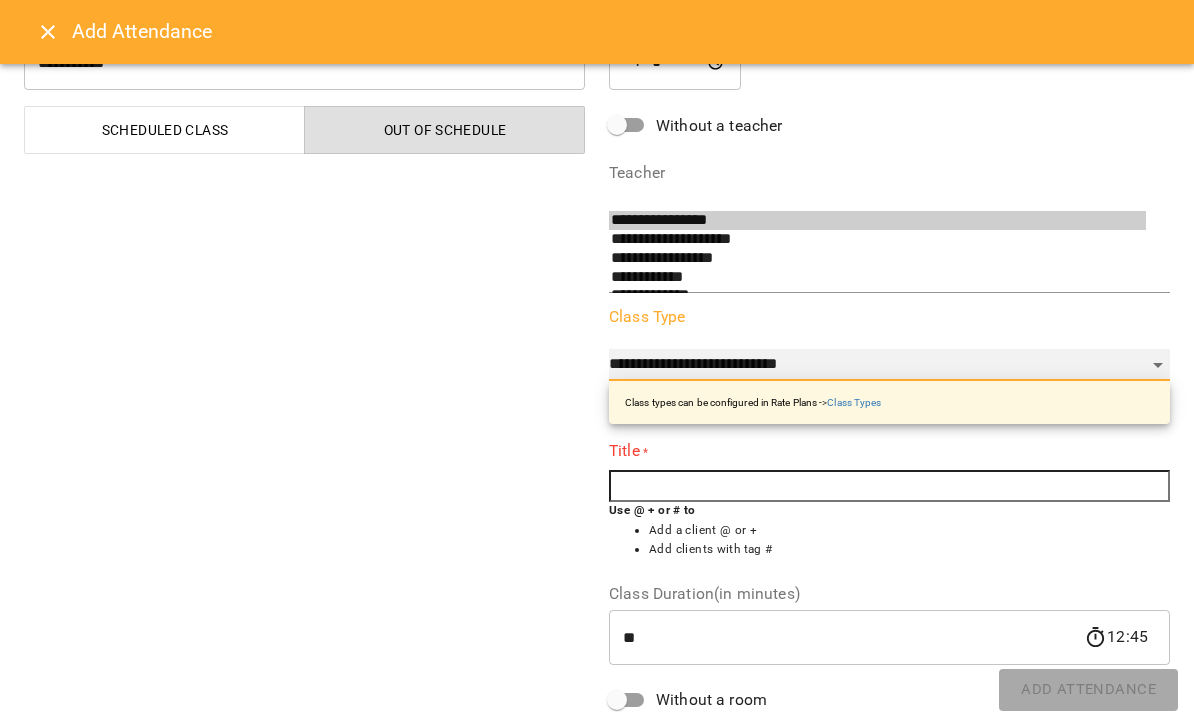 scroll, scrollTop: 78, scrollLeft: 0, axis: vertical 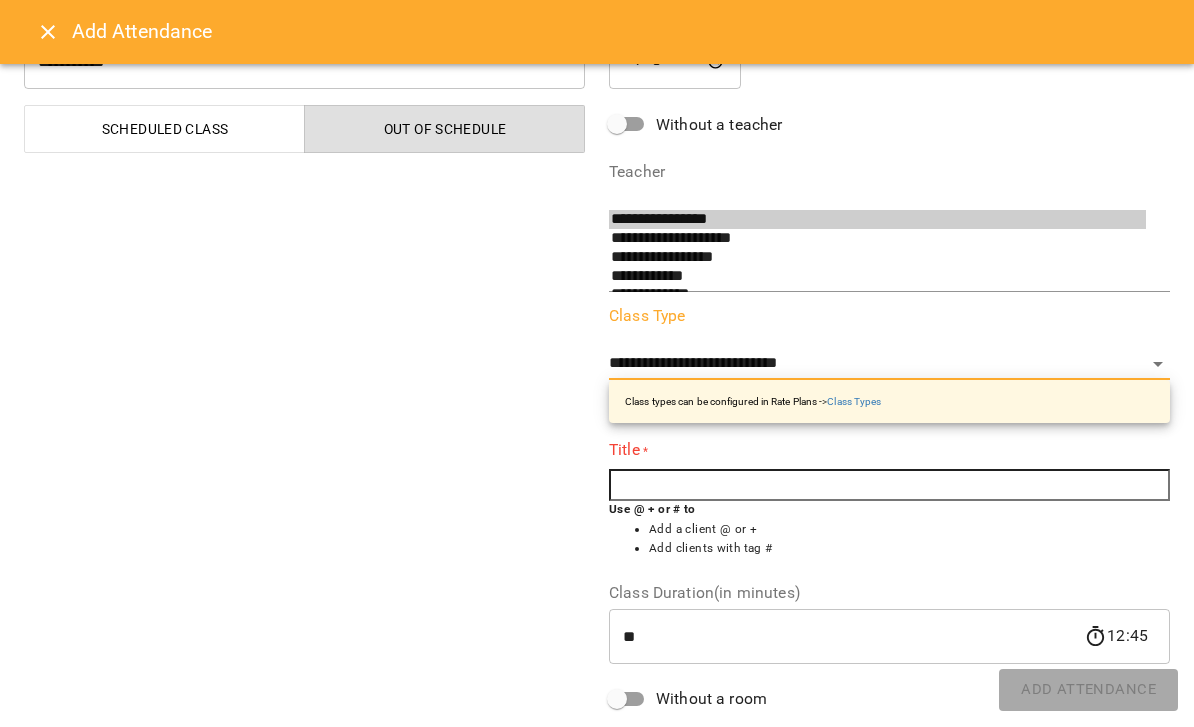 click at bounding box center [889, 485] 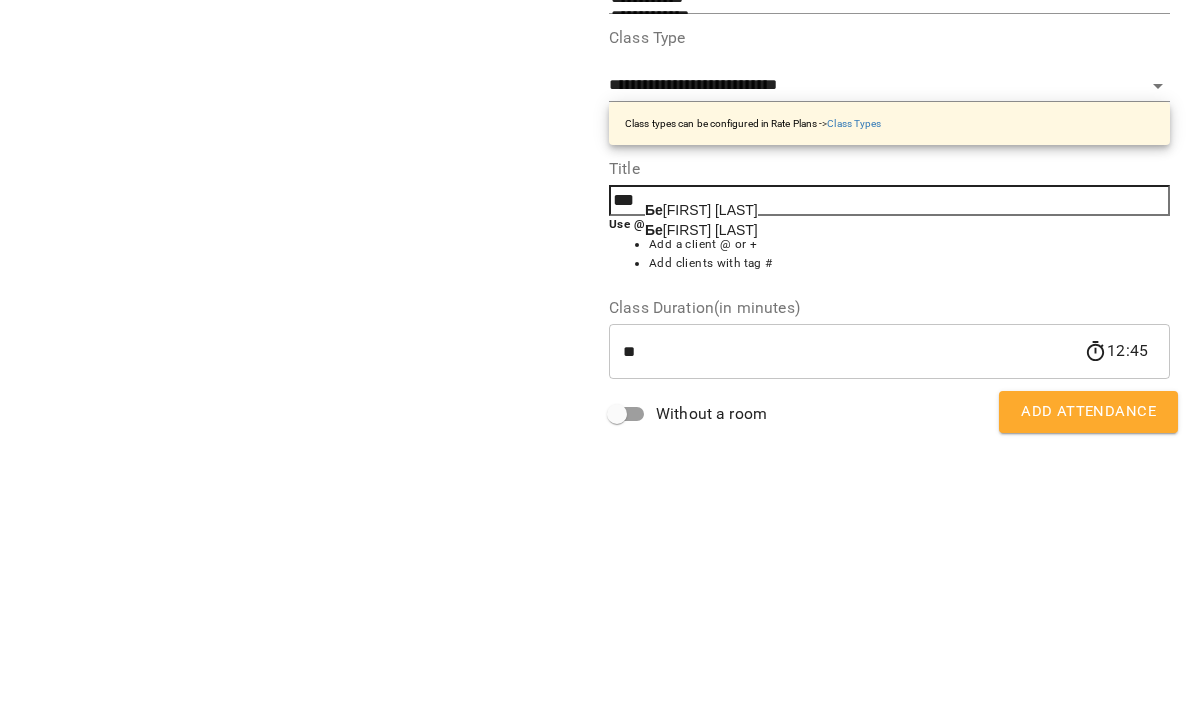 click on "[FIRST] [FIRST] [LAST]" at bounding box center (701, 488) 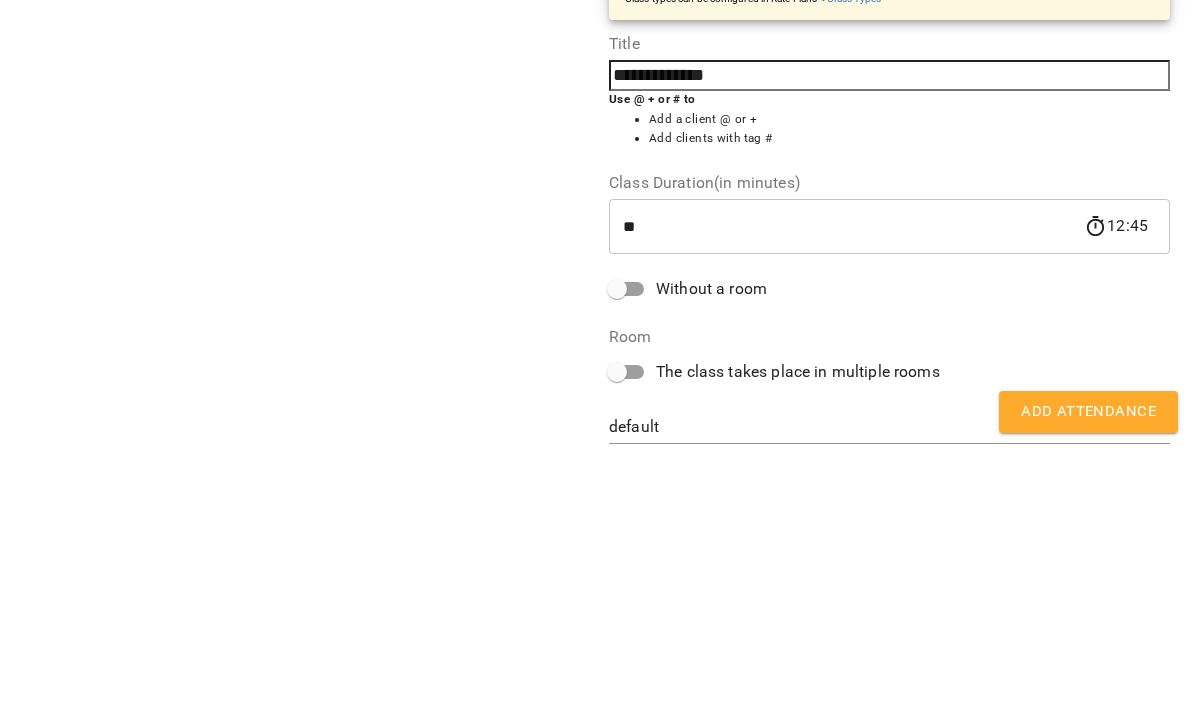 scroll, scrollTop: 202, scrollLeft: 0, axis: vertical 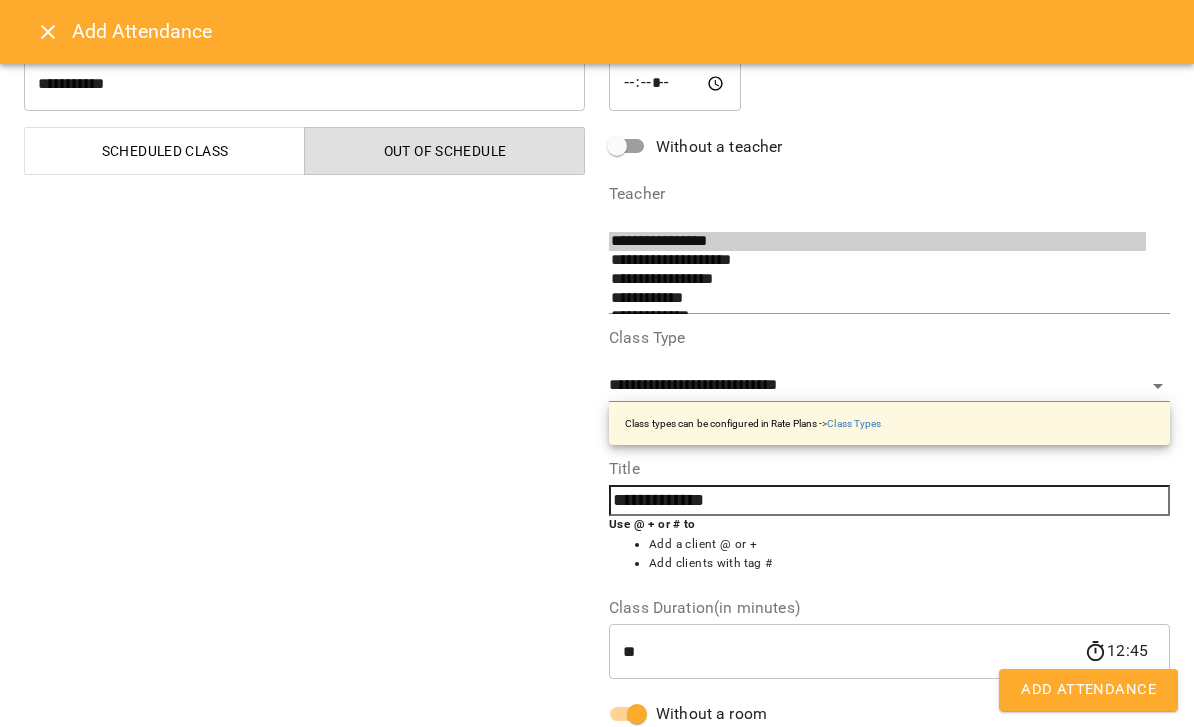 click on "Add Attendance" at bounding box center [1088, 690] 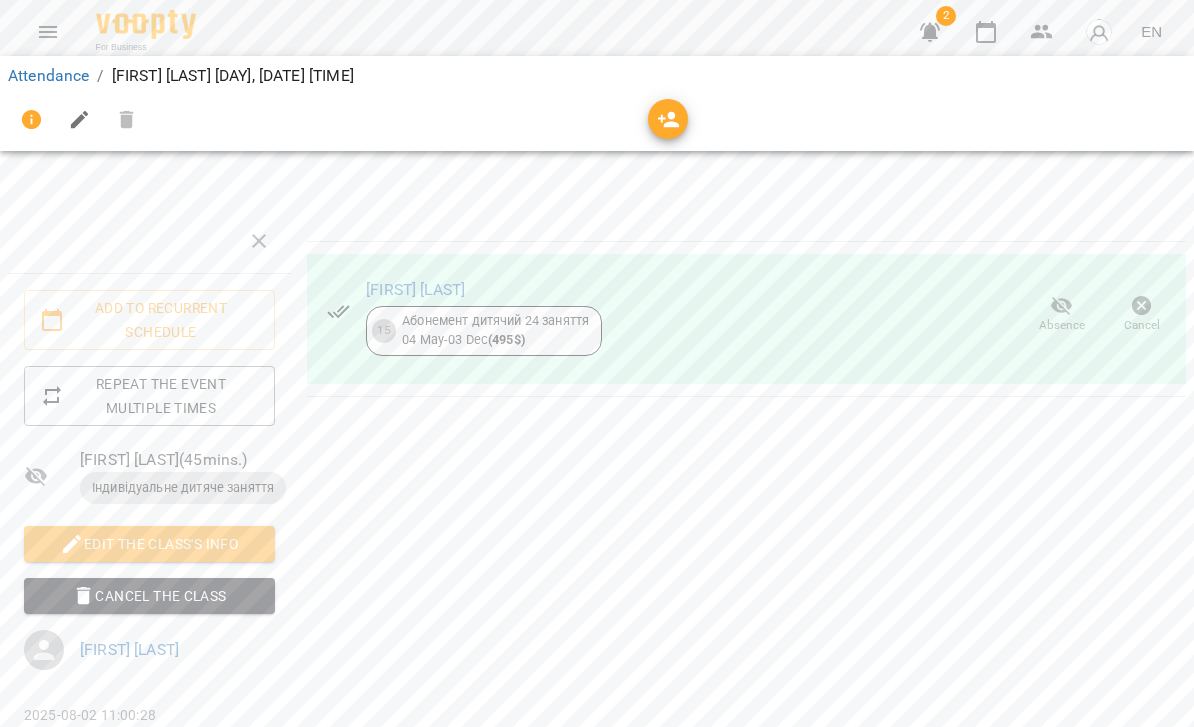 click on "Attendance" at bounding box center (48, 75) 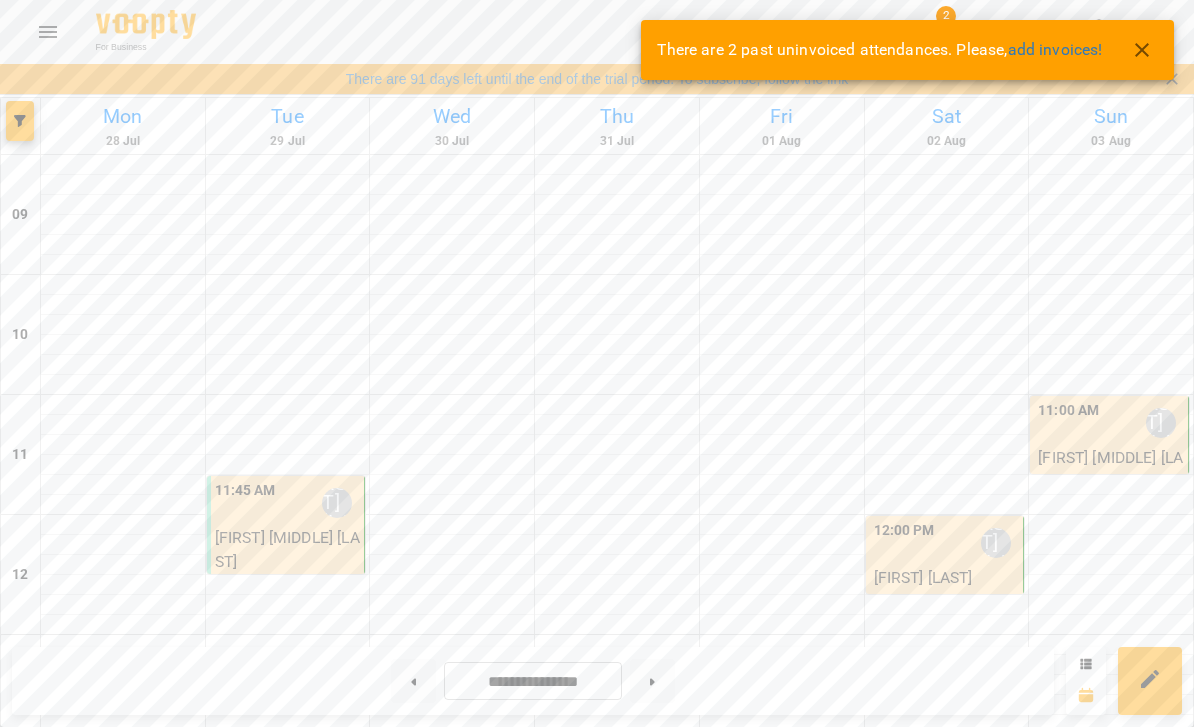 scroll, scrollTop: 76, scrollLeft: 0, axis: vertical 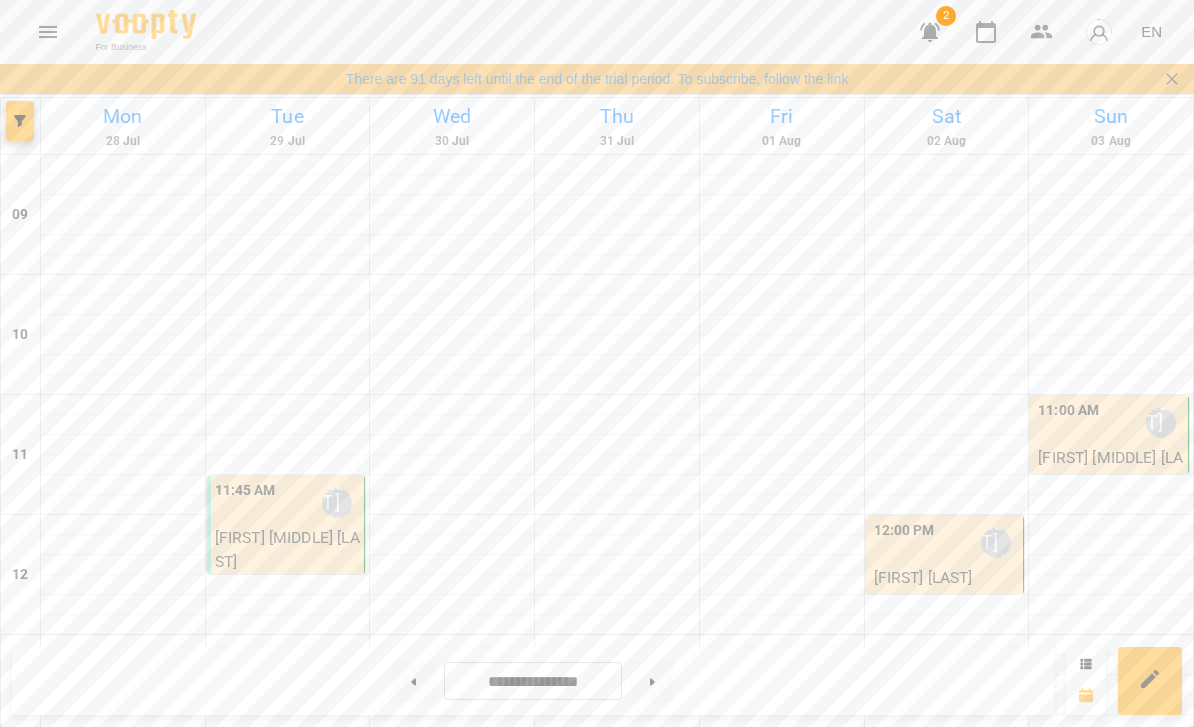 click at bounding box center [947, 1025] 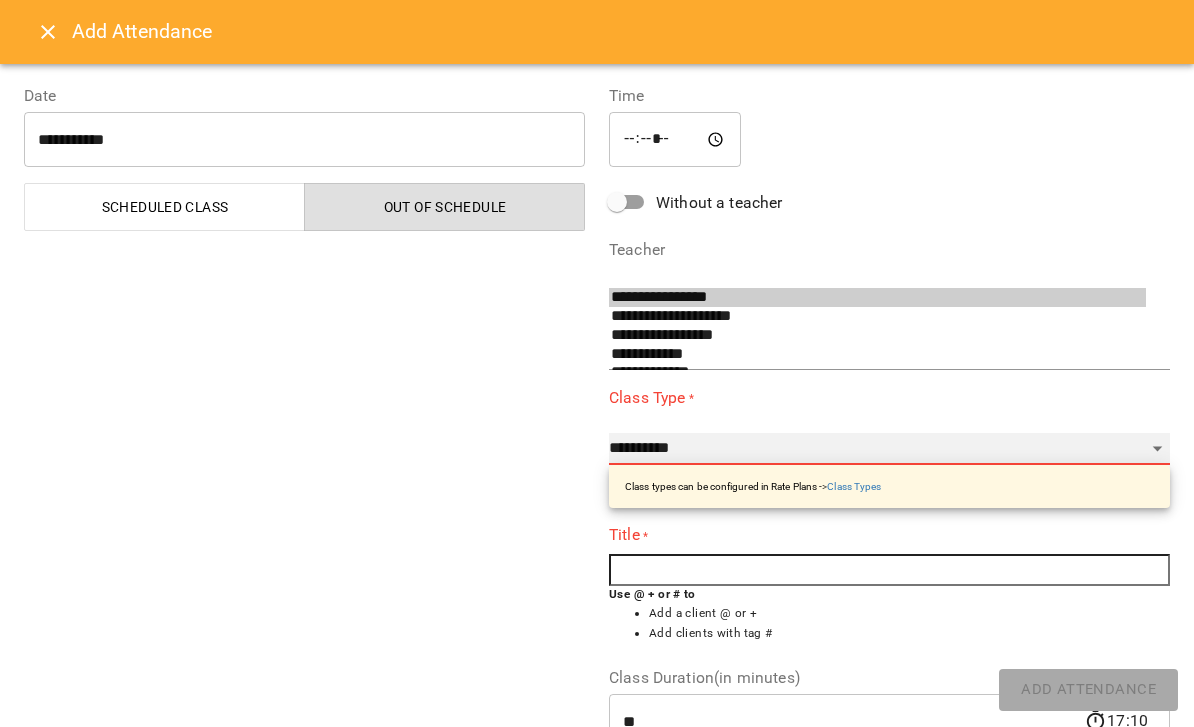 click on "**********" at bounding box center [889, 449] 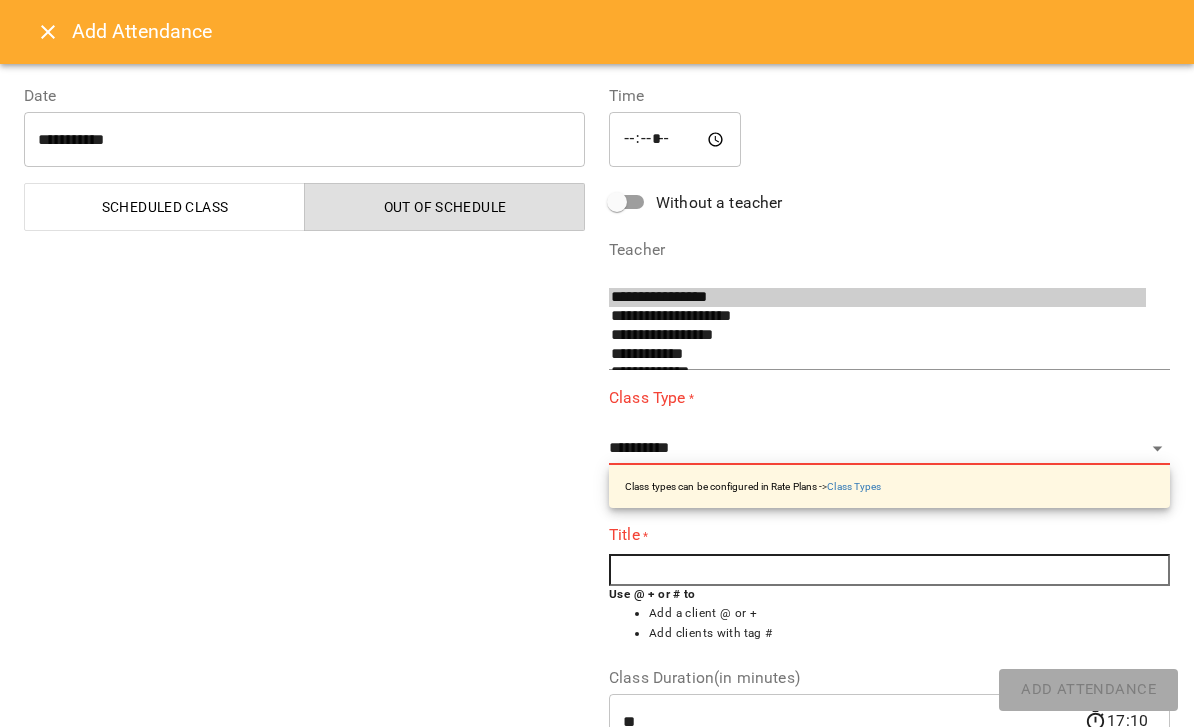 click on "*****" at bounding box center (675, 140) 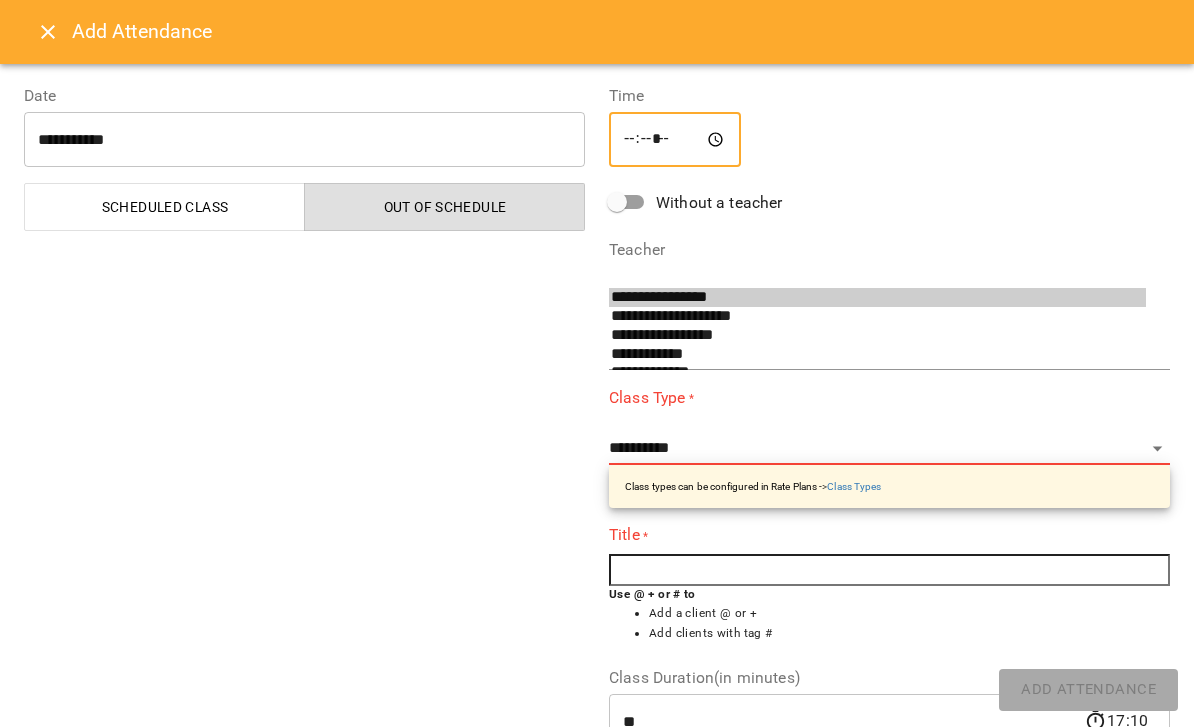 scroll, scrollTop: 0, scrollLeft: 0, axis: both 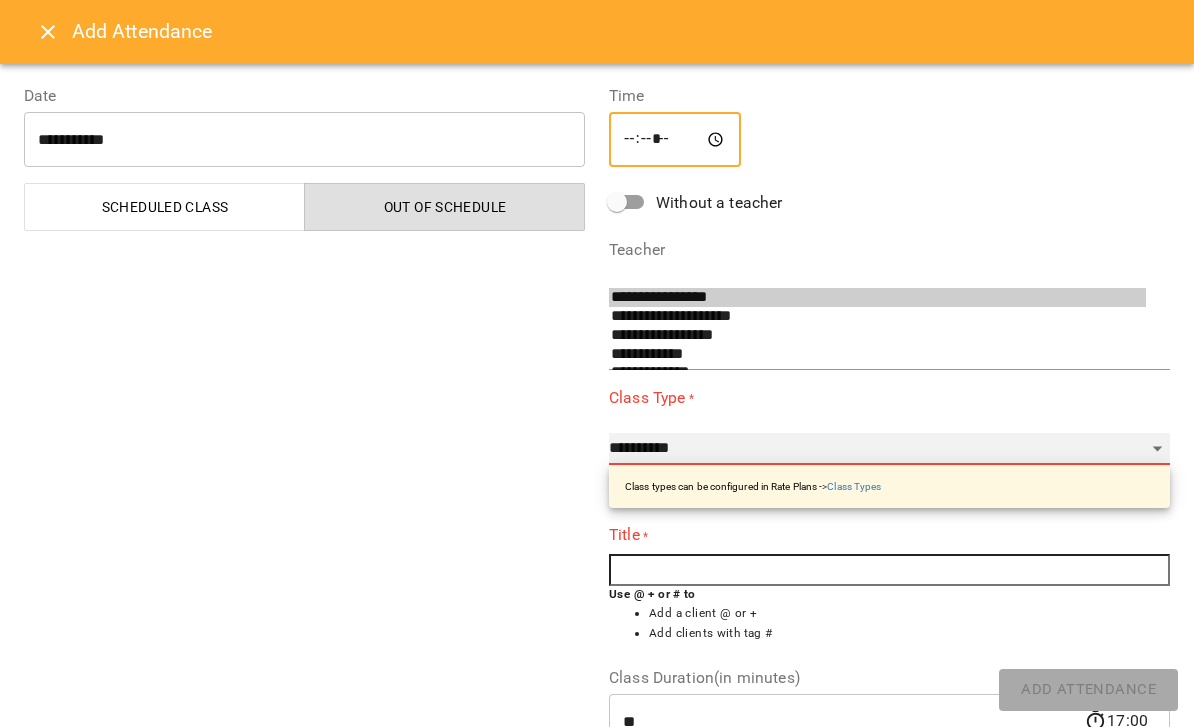 click on "**********" at bounding box center (889, 449) 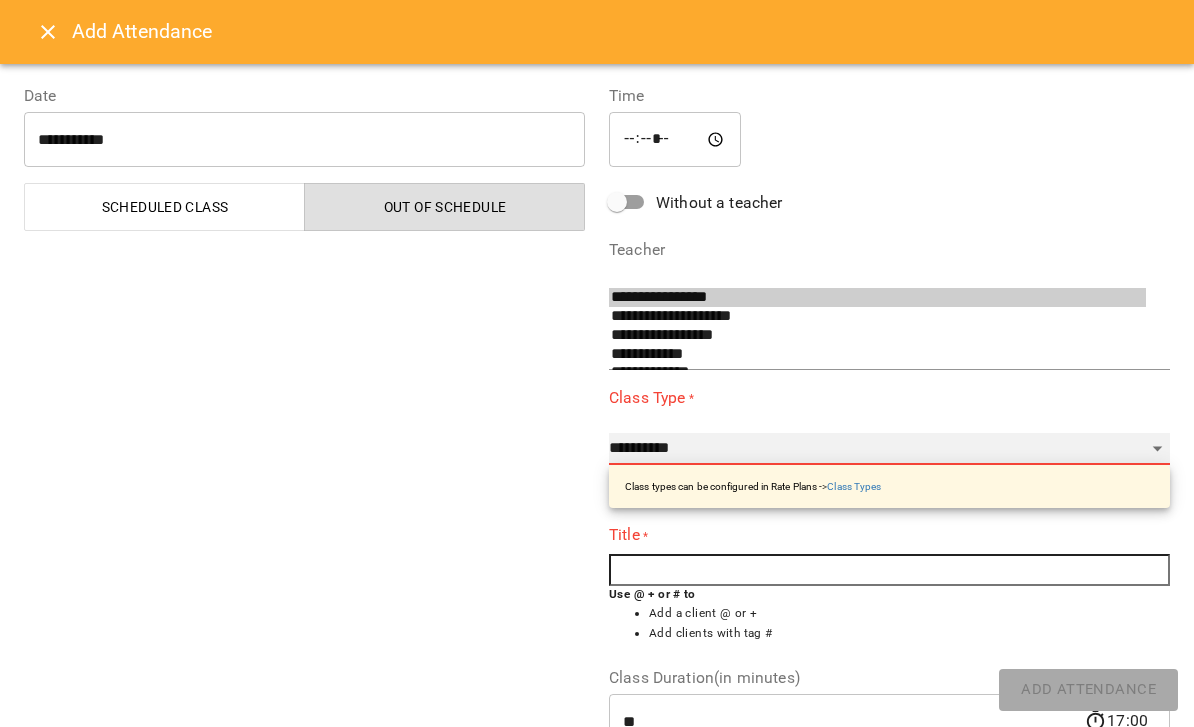 select on "**********" 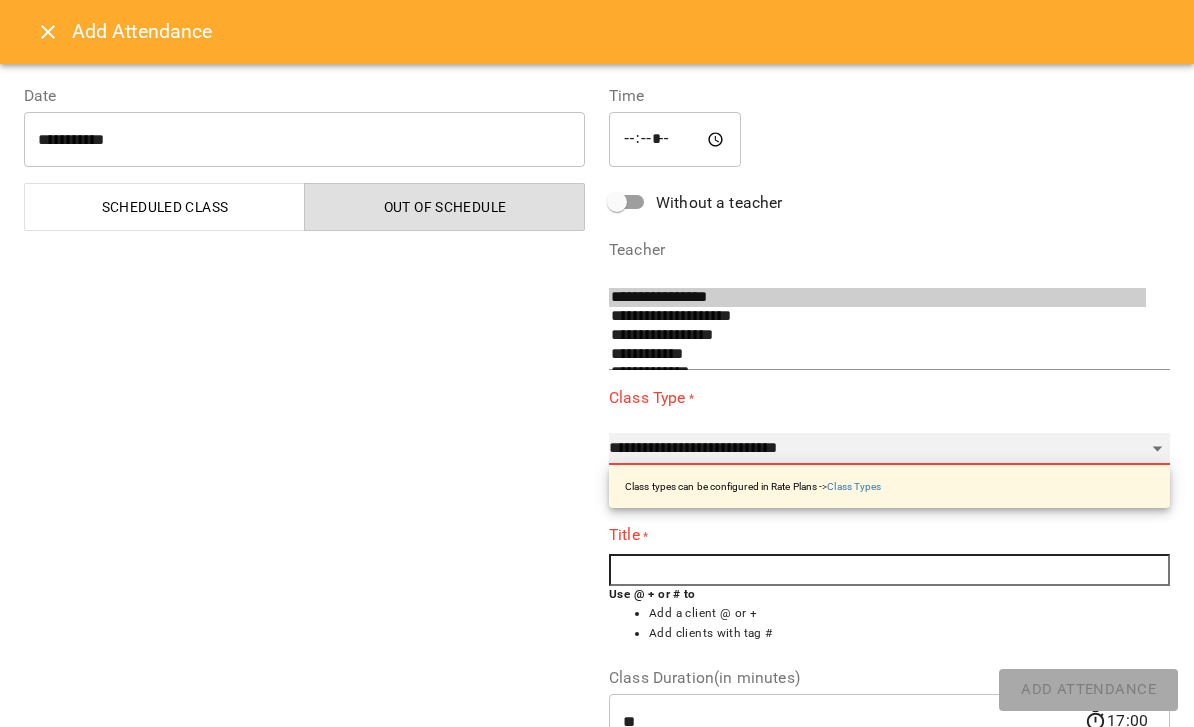 type on "**" 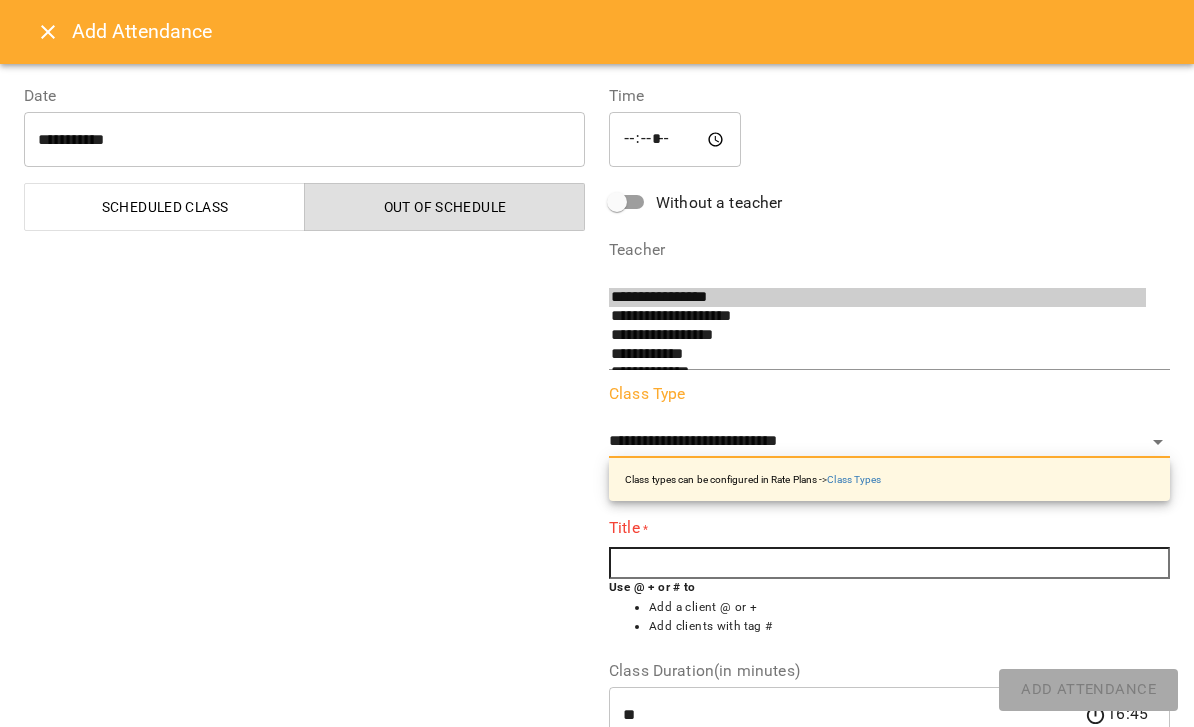 click at bounding box center [889, 563] 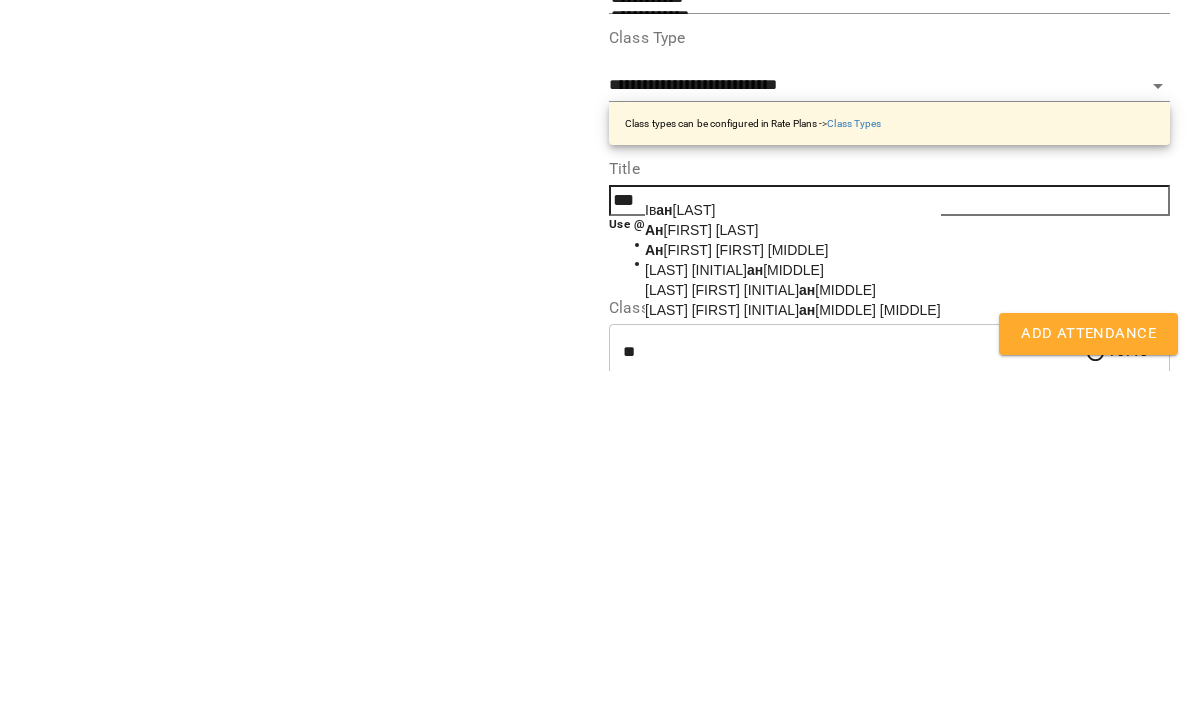 click on "[FIRST] [LAST]" at bounding box center [793, 586] 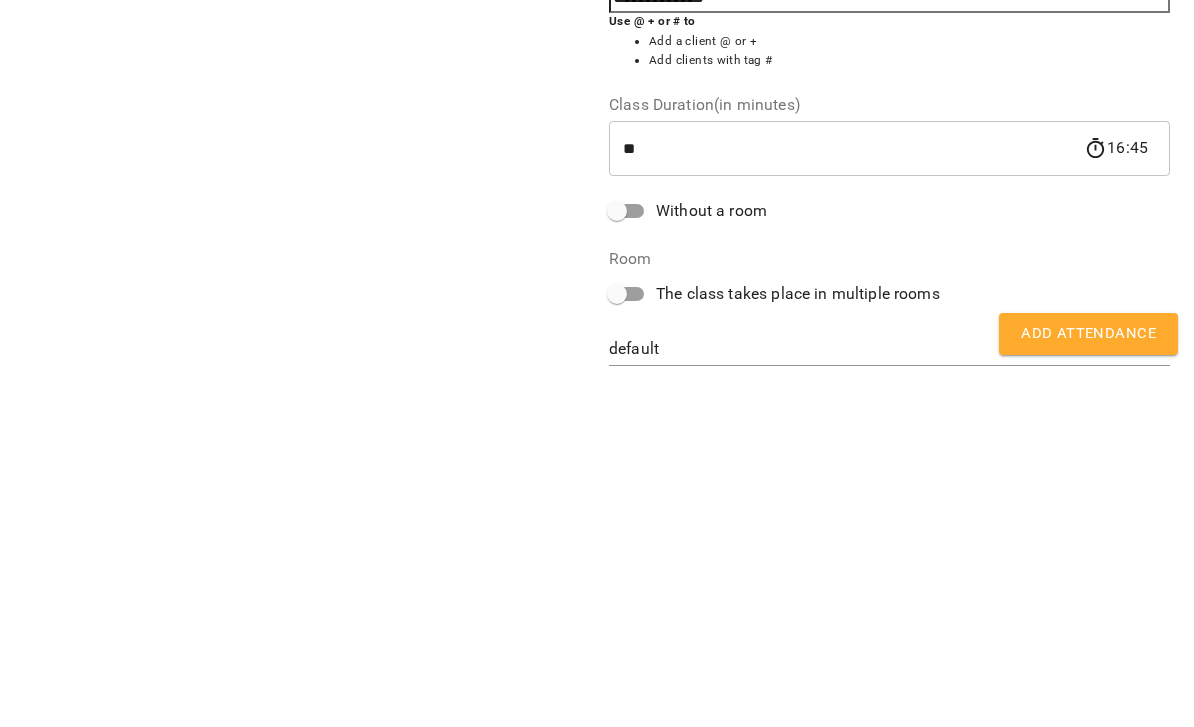 scroll, scrollTop: 202, scrollLeft: 0, axis: vertical 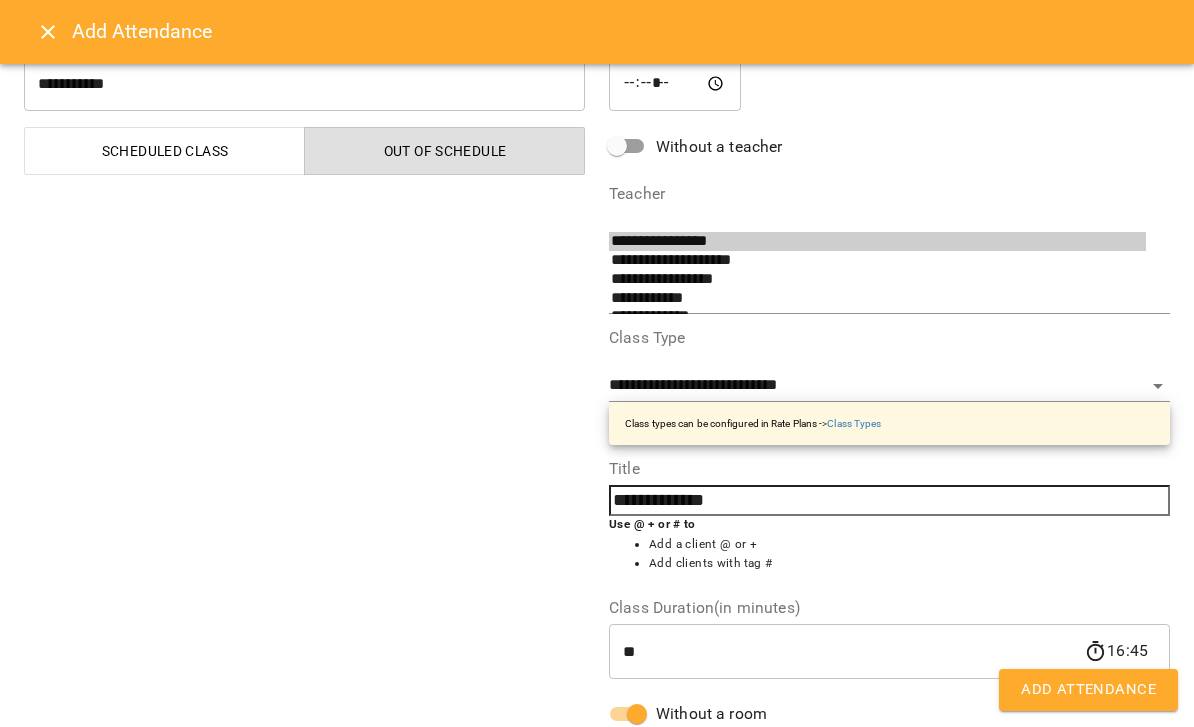 click on "Add Attendance" at bounding box center (1088, 690) 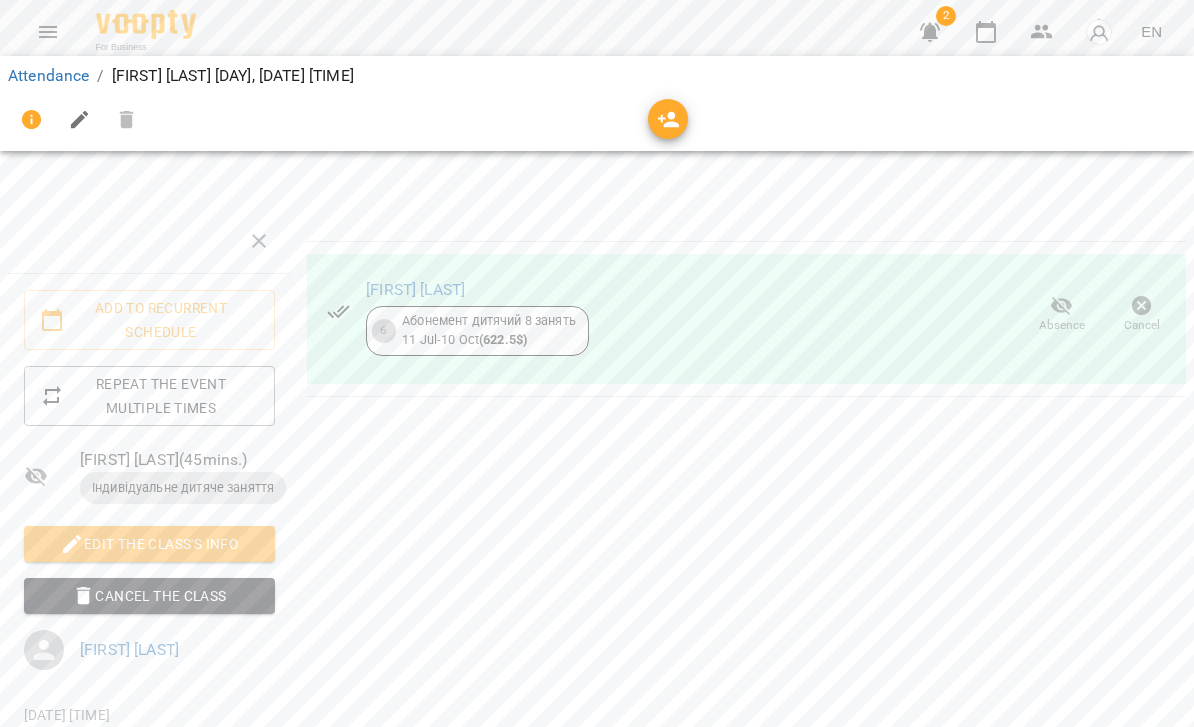 click on "Attendance" at bounding box center [48, 75] 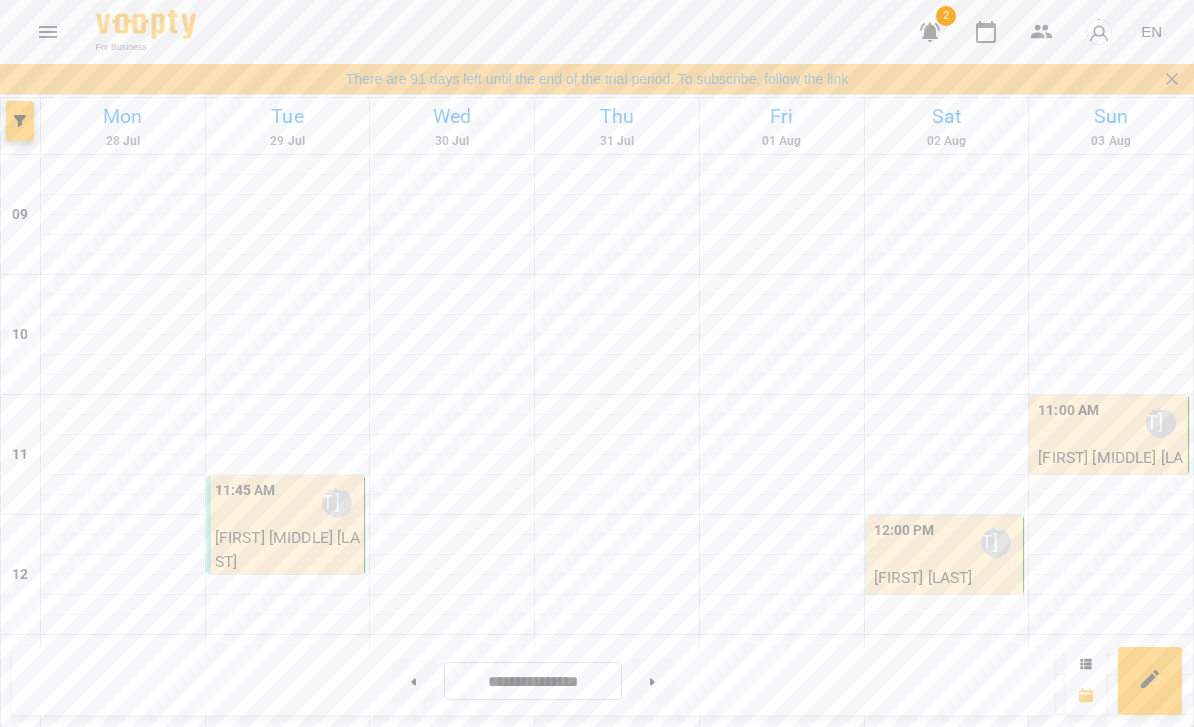 scroll, scrollTop: 872, scrollLeft: 0, axis: vertical 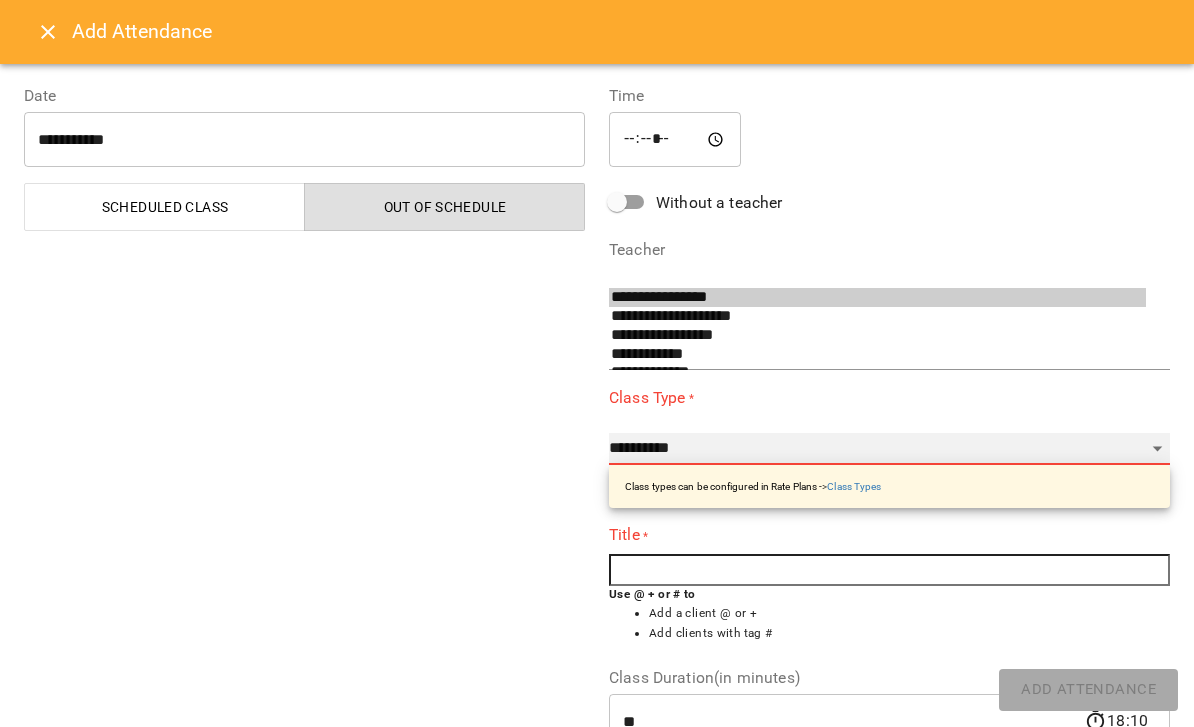 click on "**********" at bounding box center [889, 449] 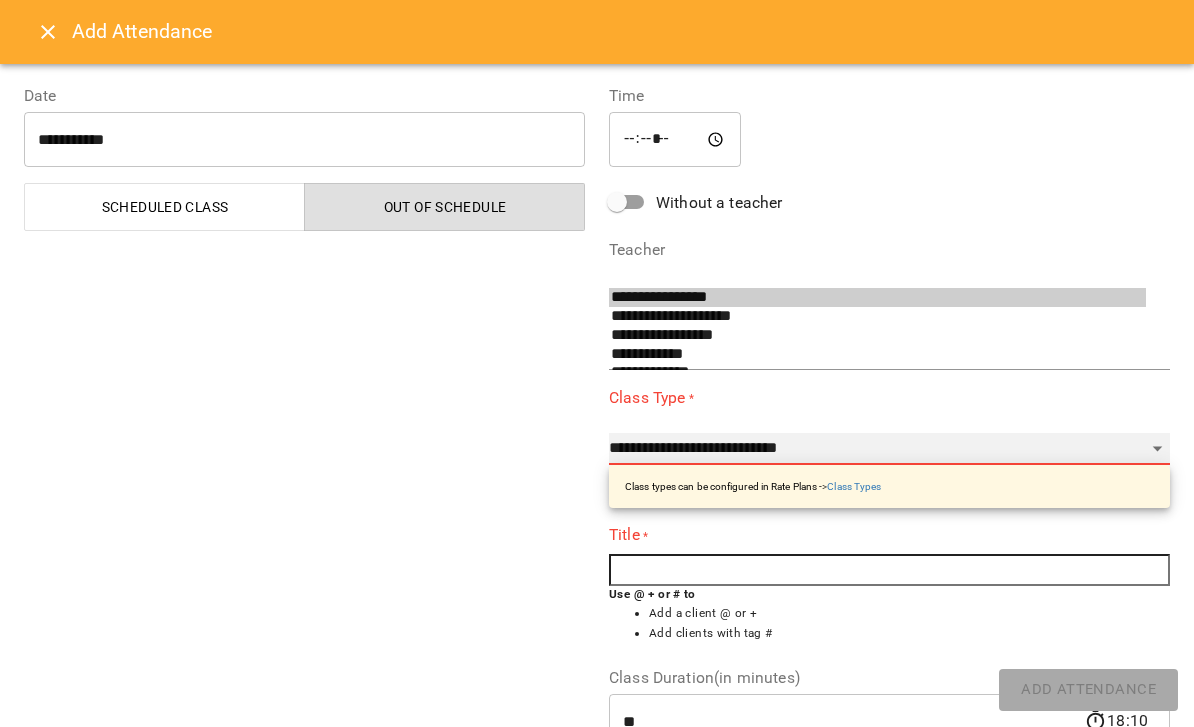 type on "**" 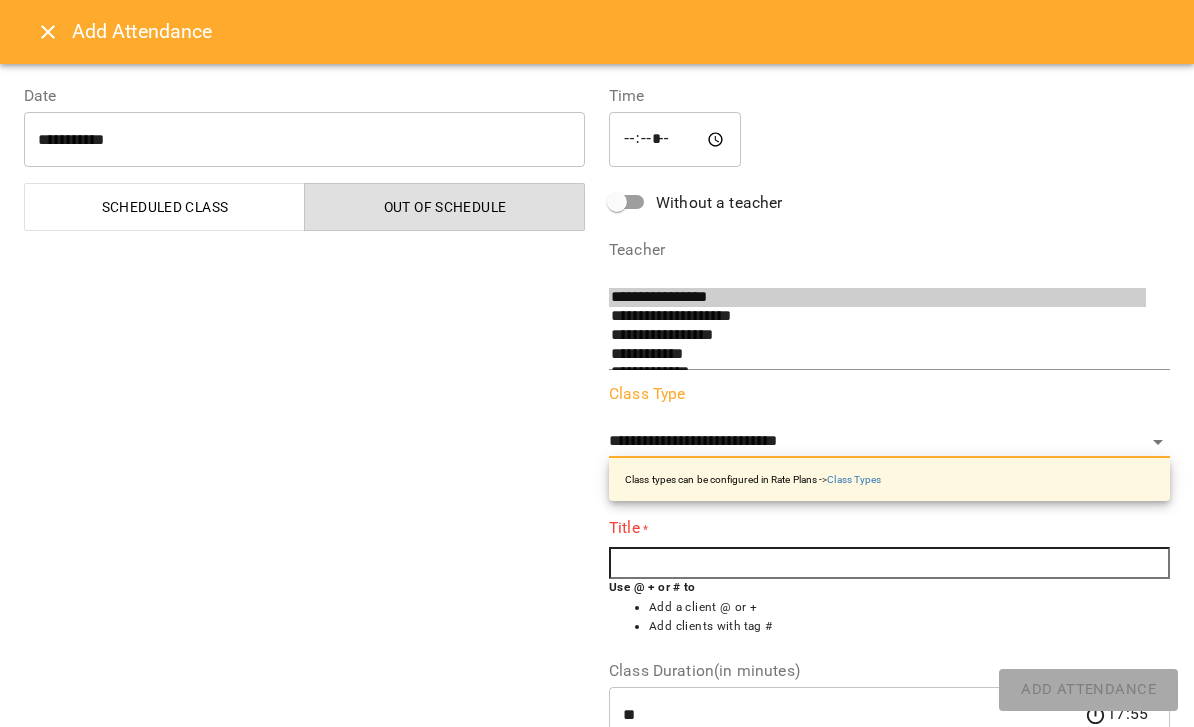 click on "*****" at bounding box center (675, 140) 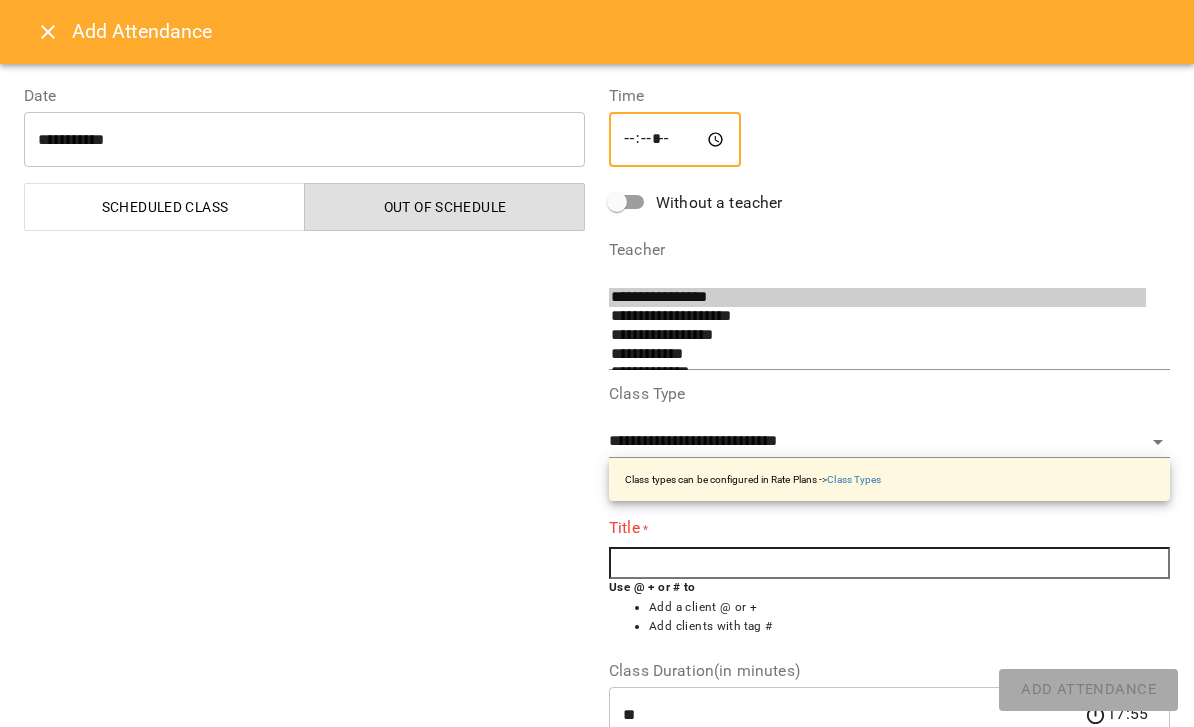 type on "*****" 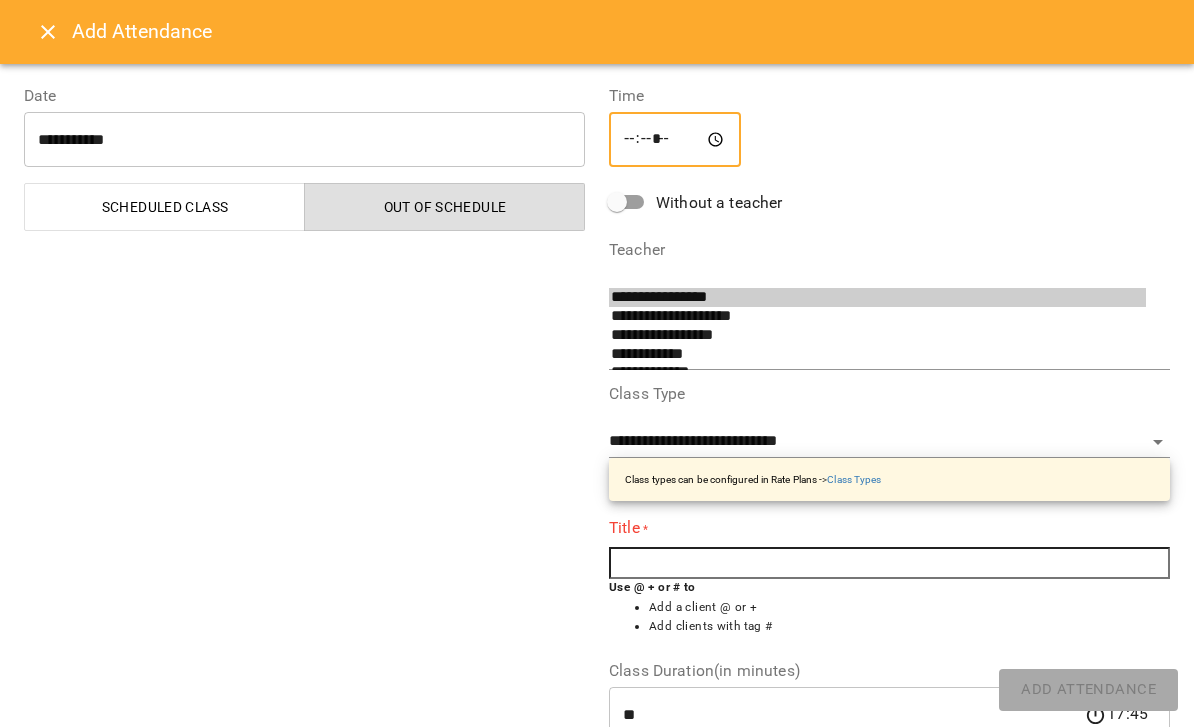 click at bounding box center (889, 563) 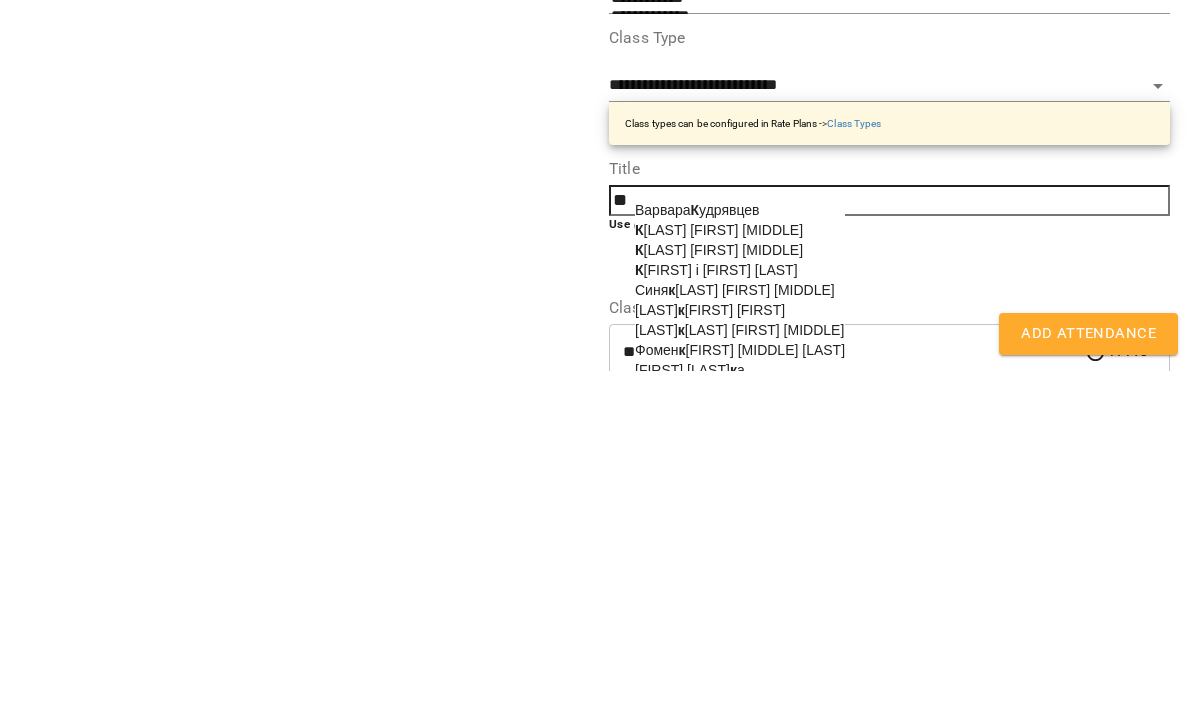 click on "[FIRST] і [FIRST] [LAST]" at bounding box center [716, 626] 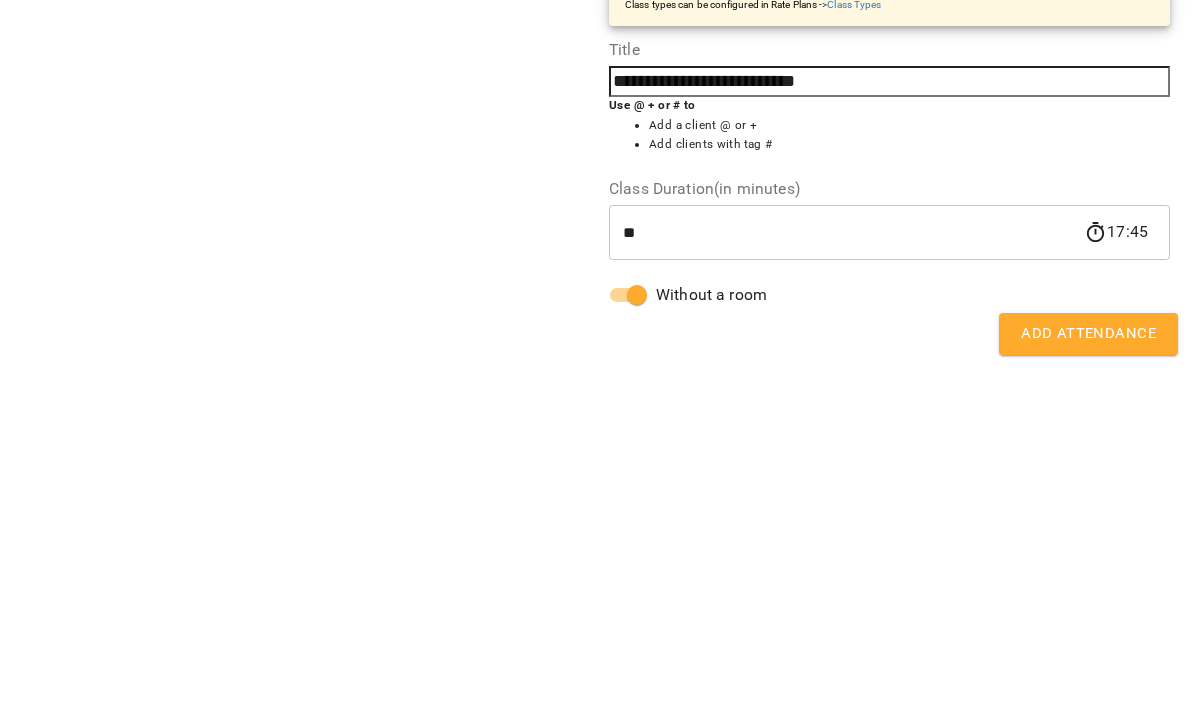 scroll, scrollTop: 56, scrollLeft: 0, axis: vertical 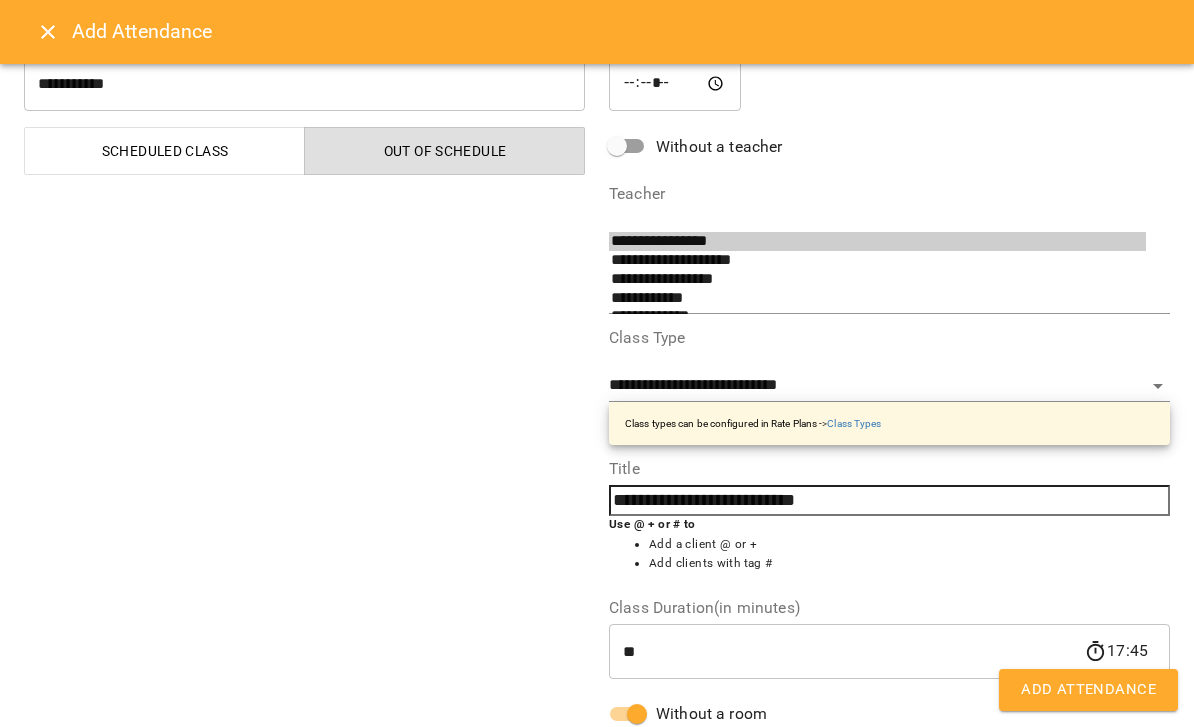 click on "Add Attendance" at bounding box center [1088, 690] 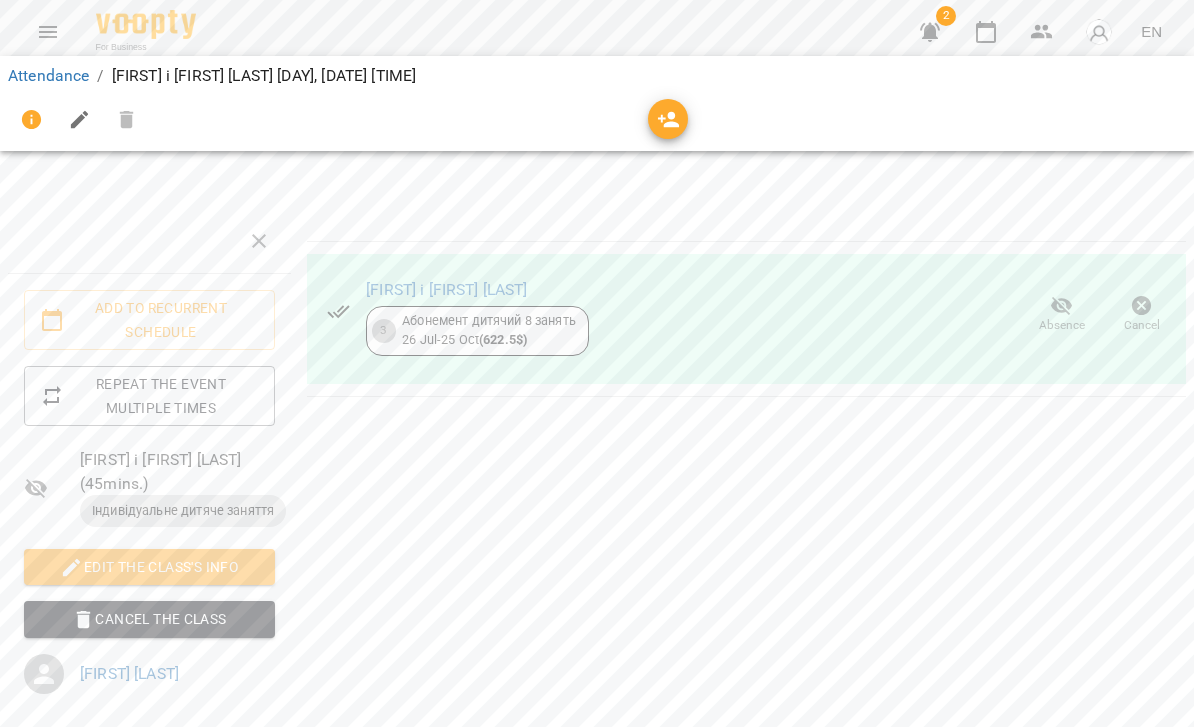 click on "Attendance" at bounding box center [48, 75] 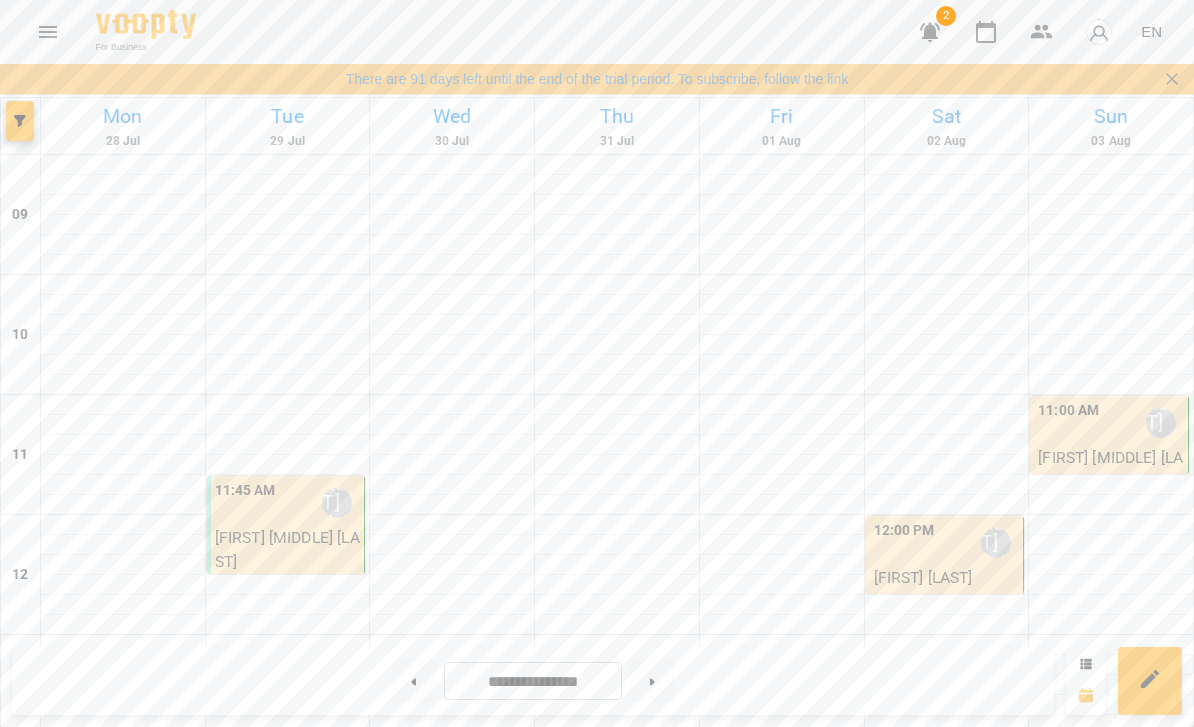 scroll, scrollTop: 894, scrollLeft: 0, axis: vertical 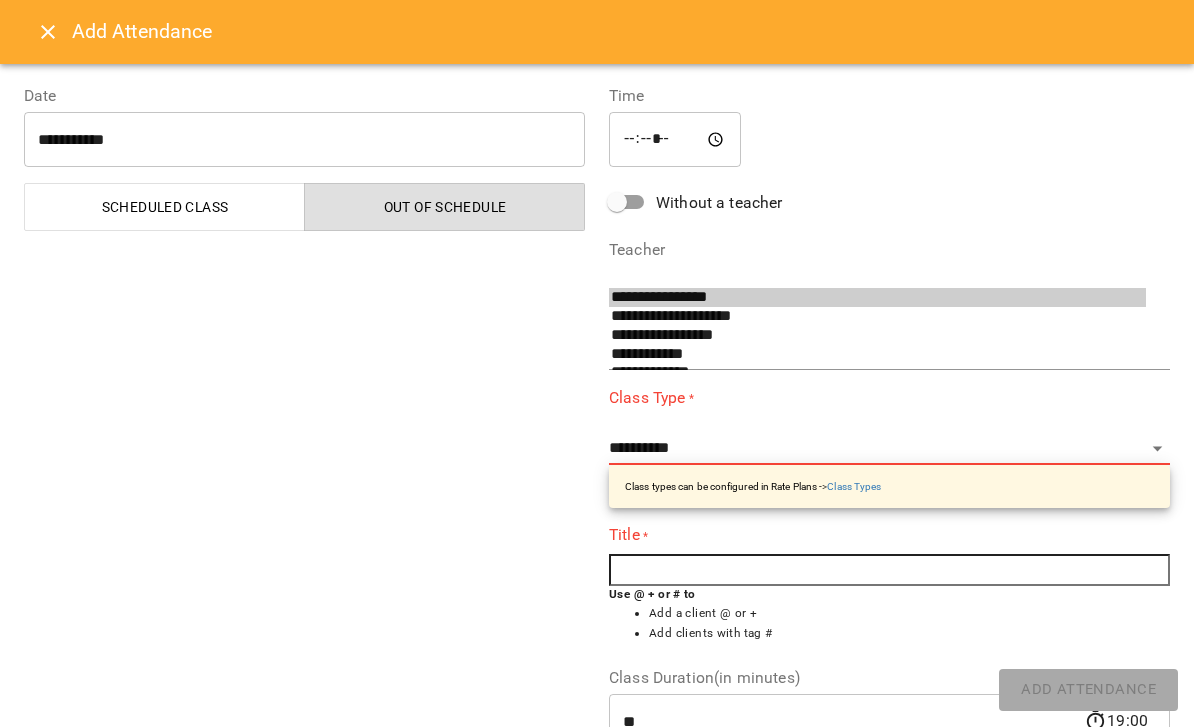 click on "*****" at bounding box center (675, 140) 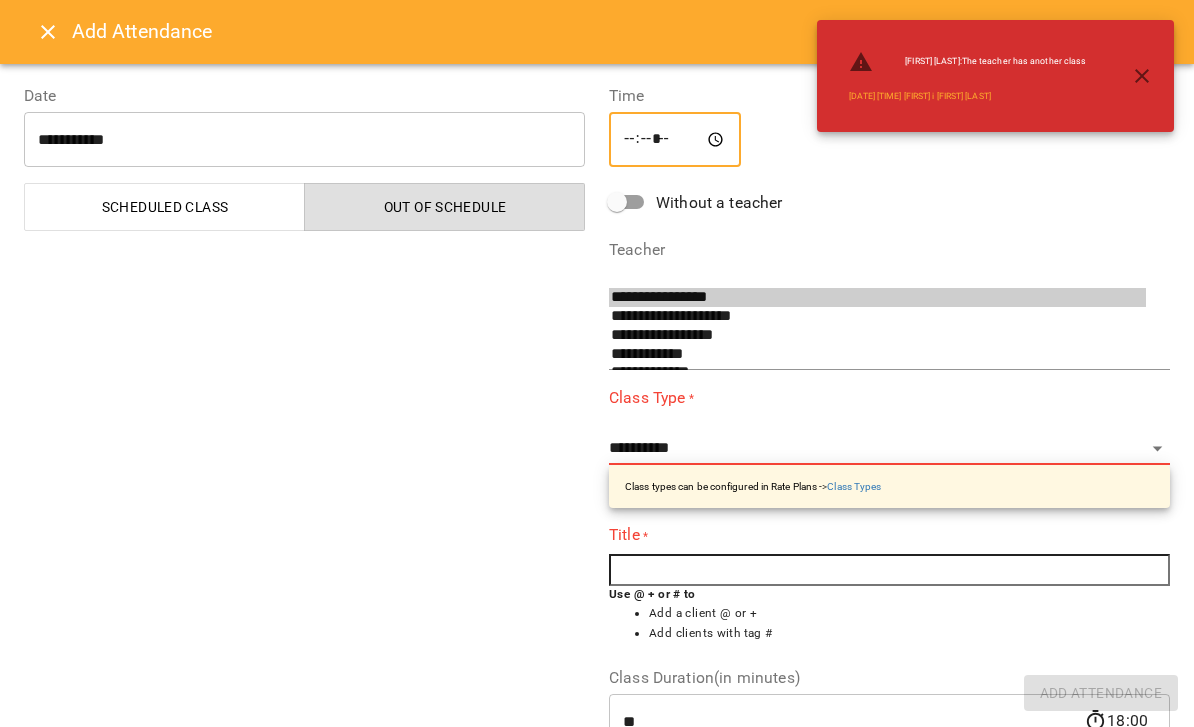 type on "*****" 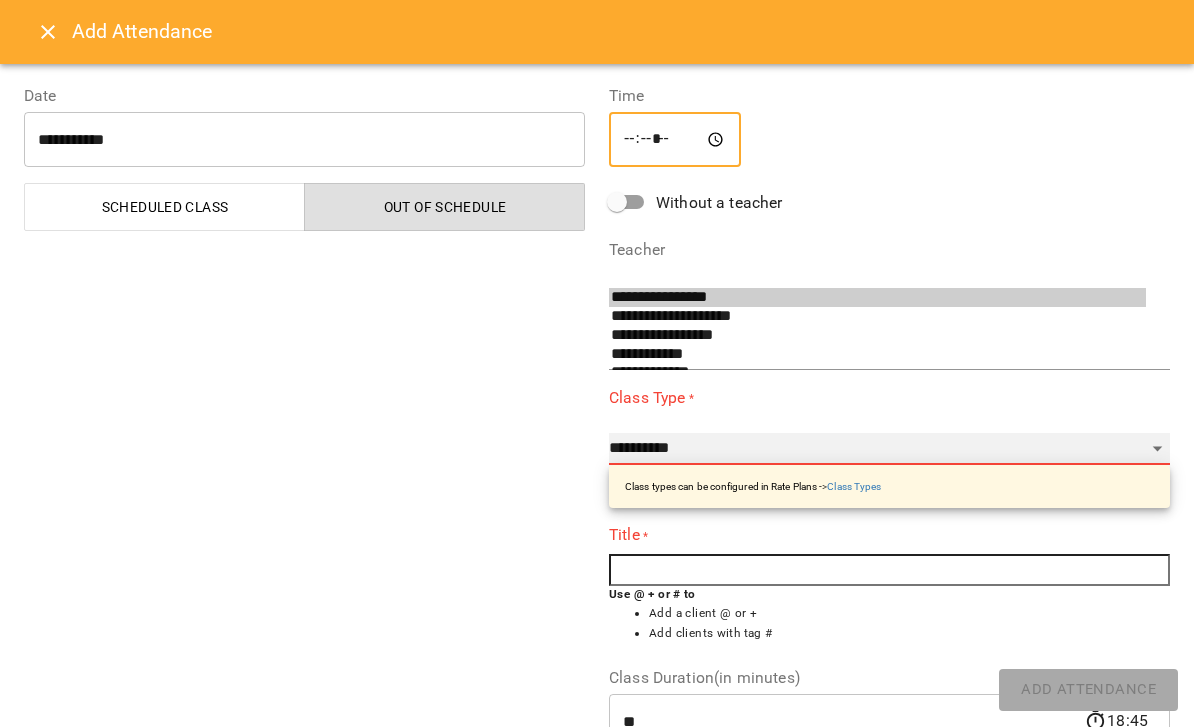 click on "**********" at bounding box center [889, 449] 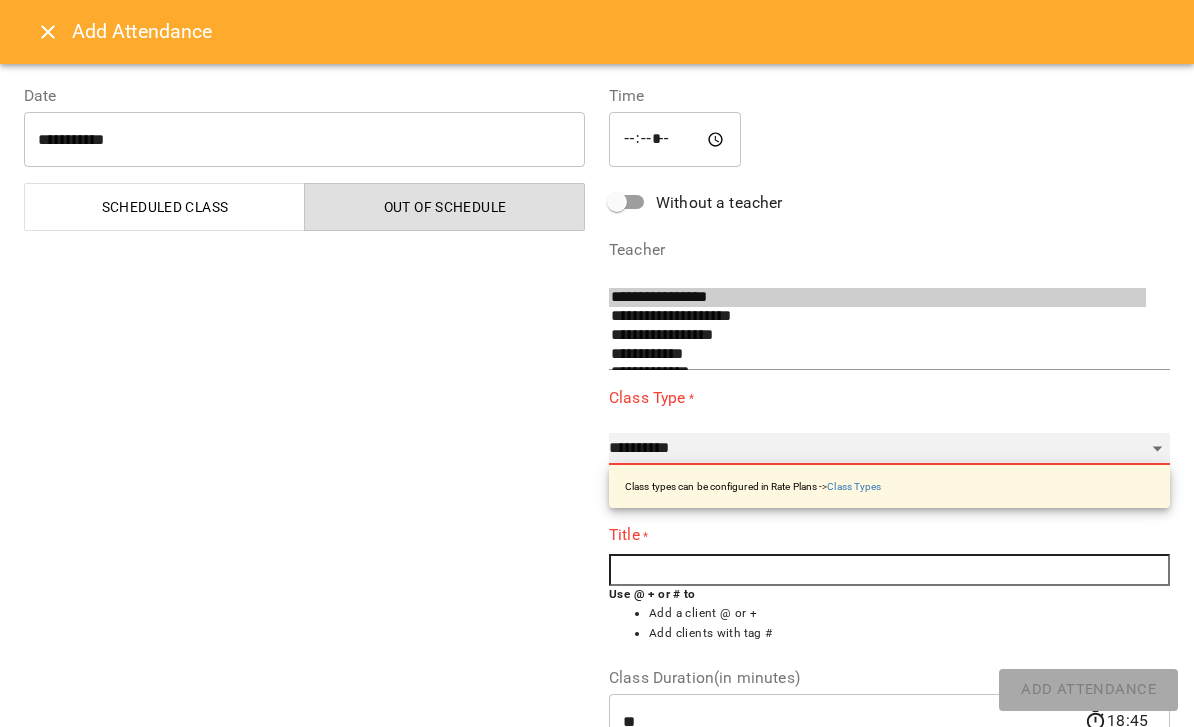 select on "**********" 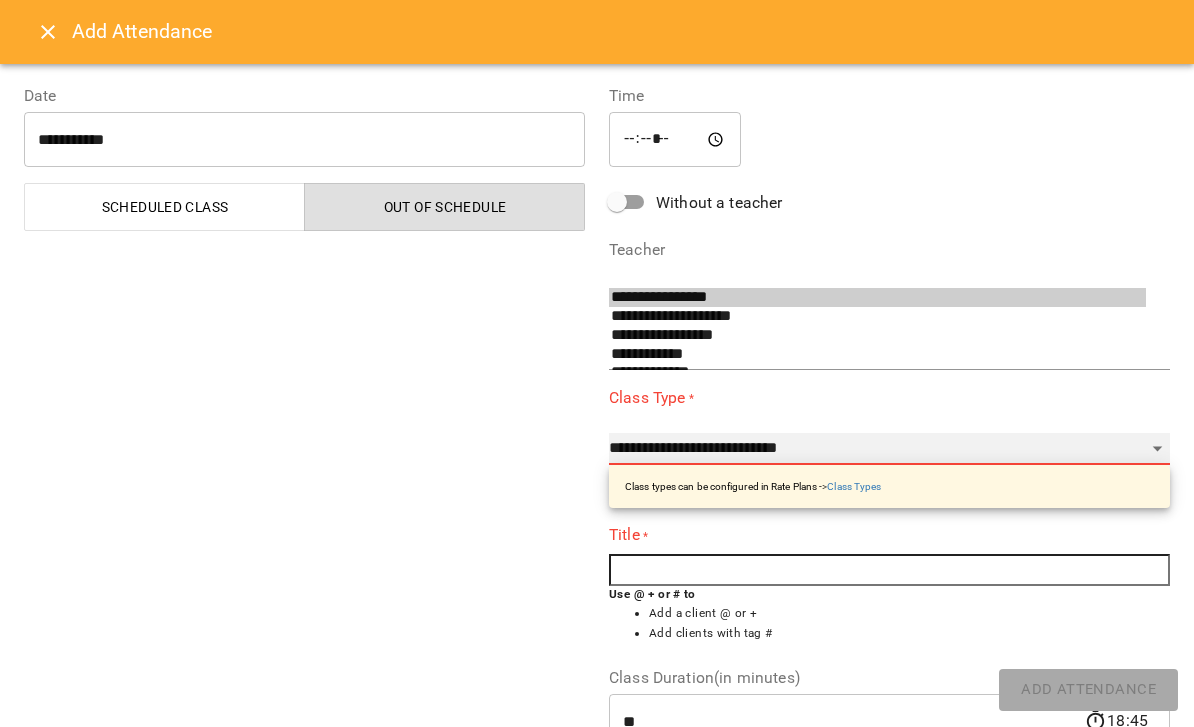 type on "**" 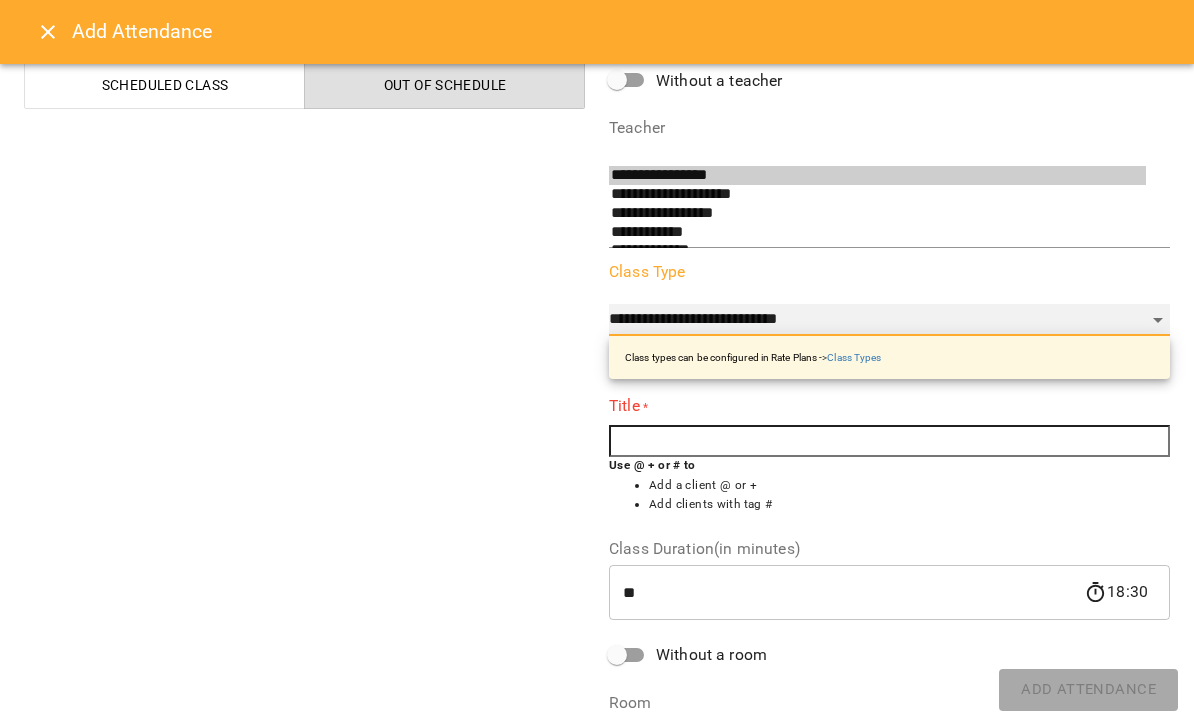scroll, scrollTop: 139, scrollLeft: 0, axis: vertical 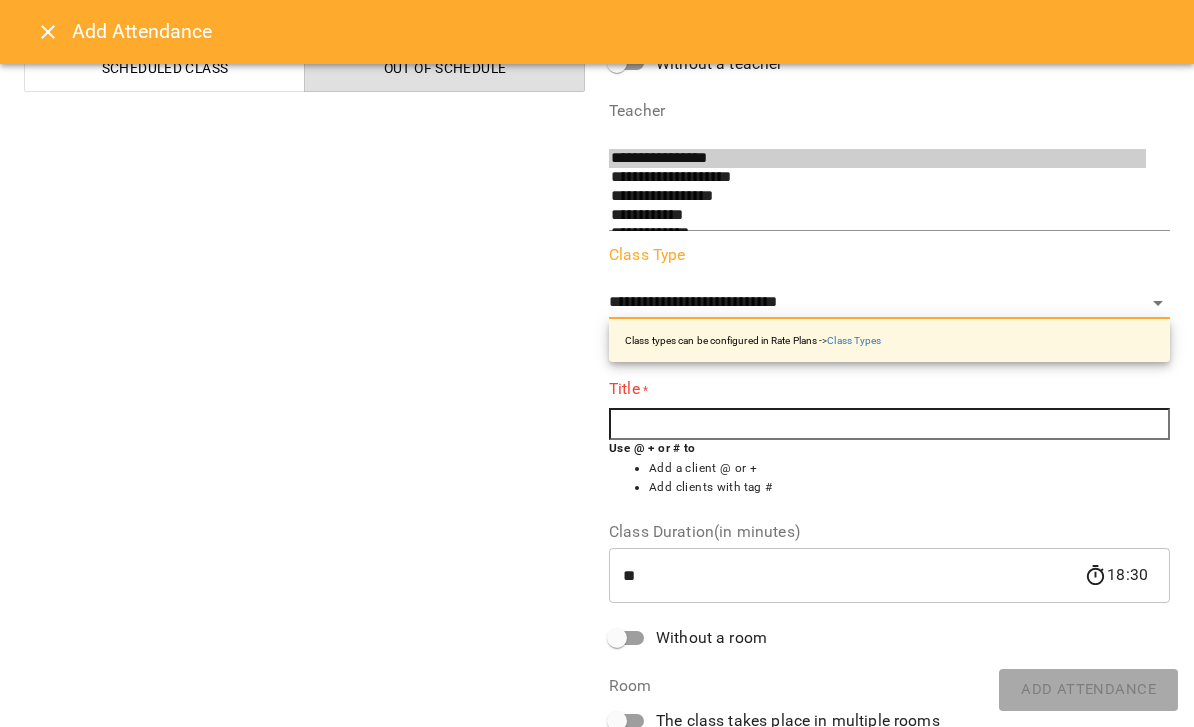 click at bounding box center [889, 424] 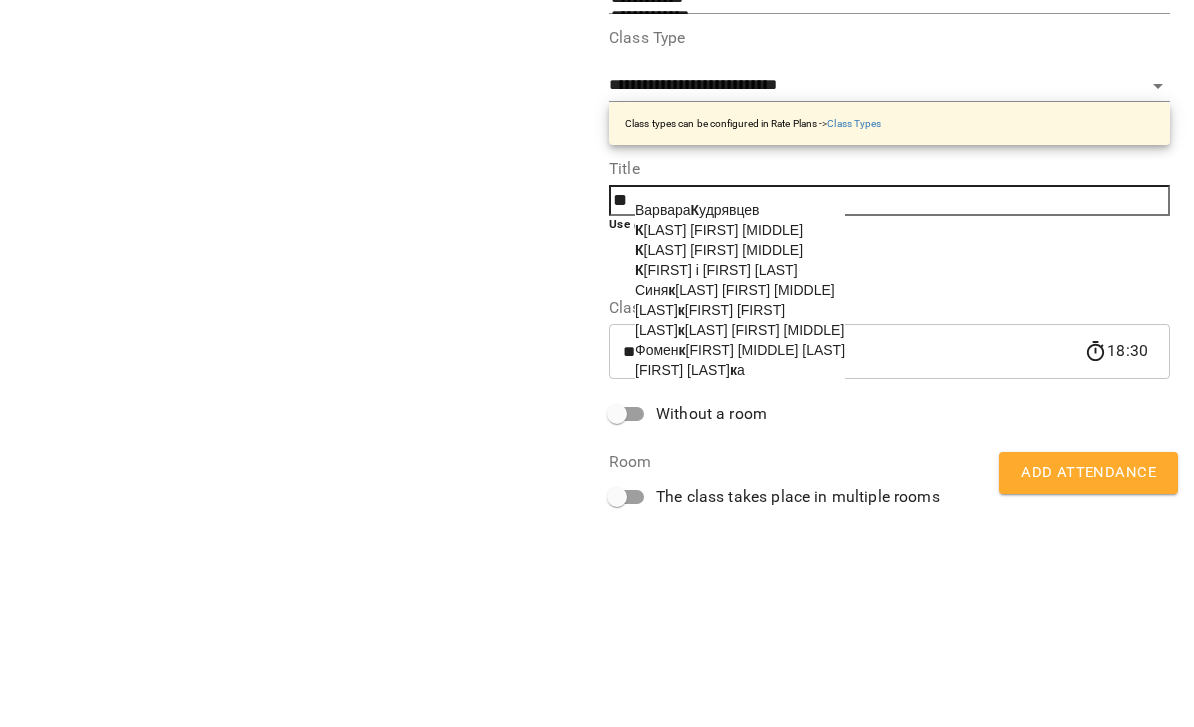 click on "[FIRST] і [FIRST] [LAST]" at bounding box center (716, 487) 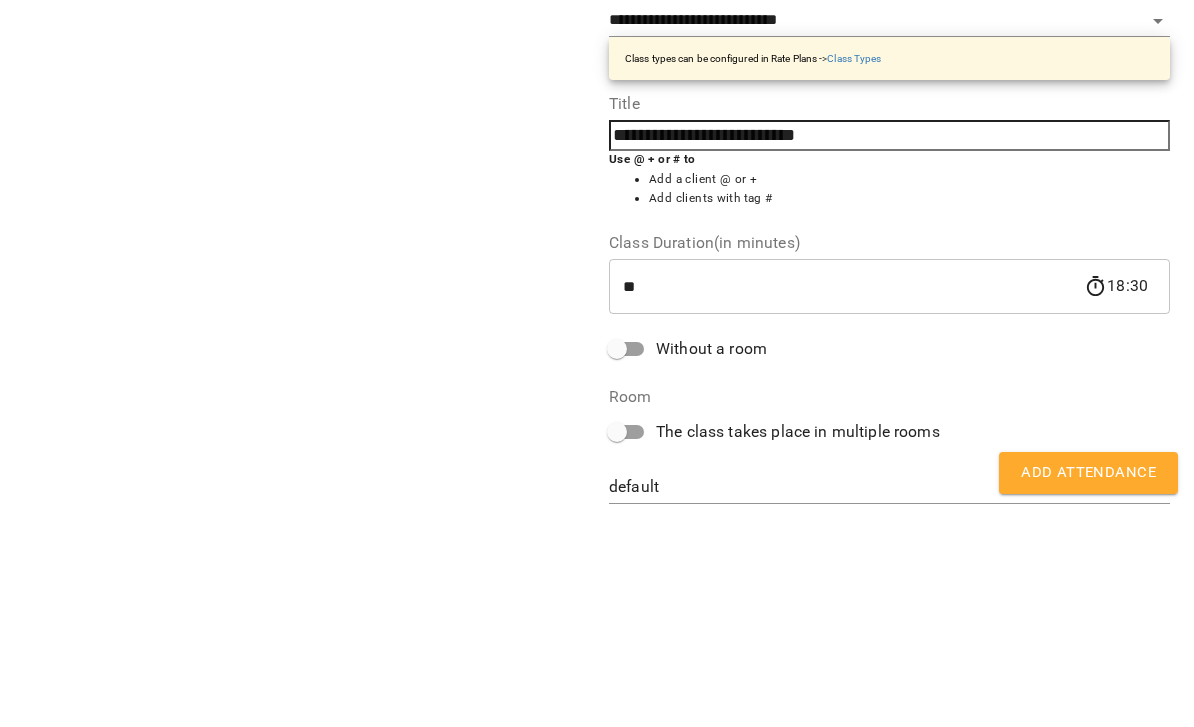 scroll, scrollTop: 202, scrollLeft: 0, axis: vertical 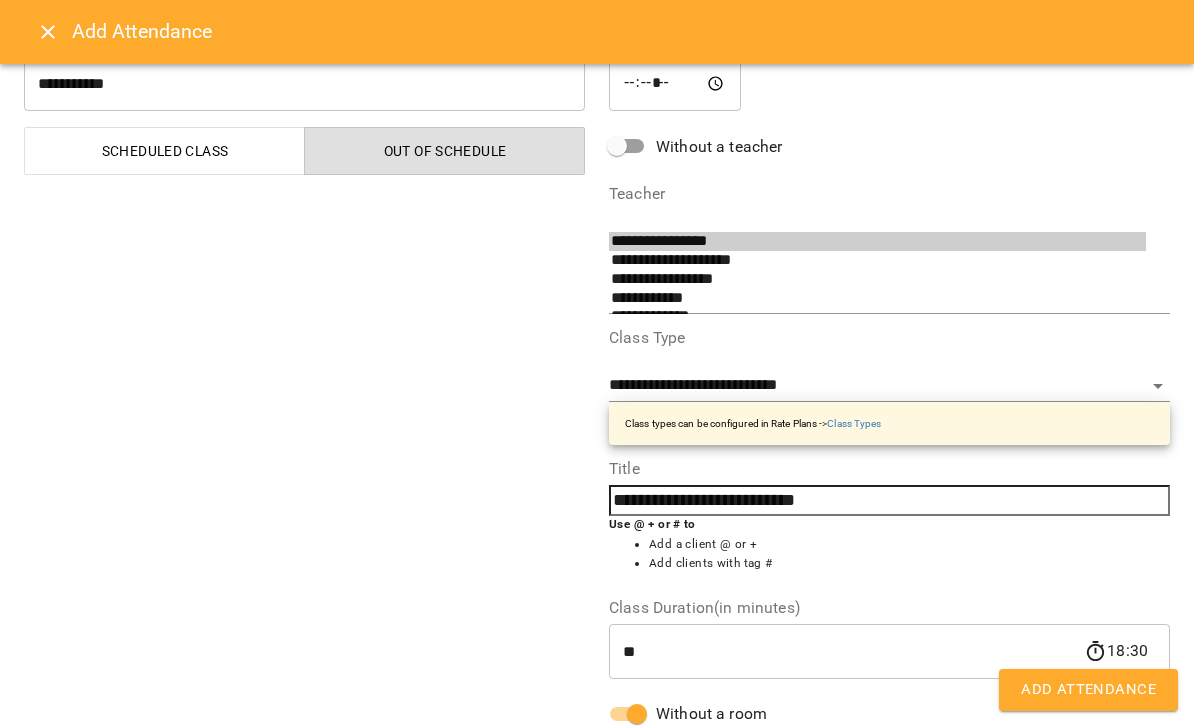 click on "Add Attendance" at bounding box center [1088, 690] 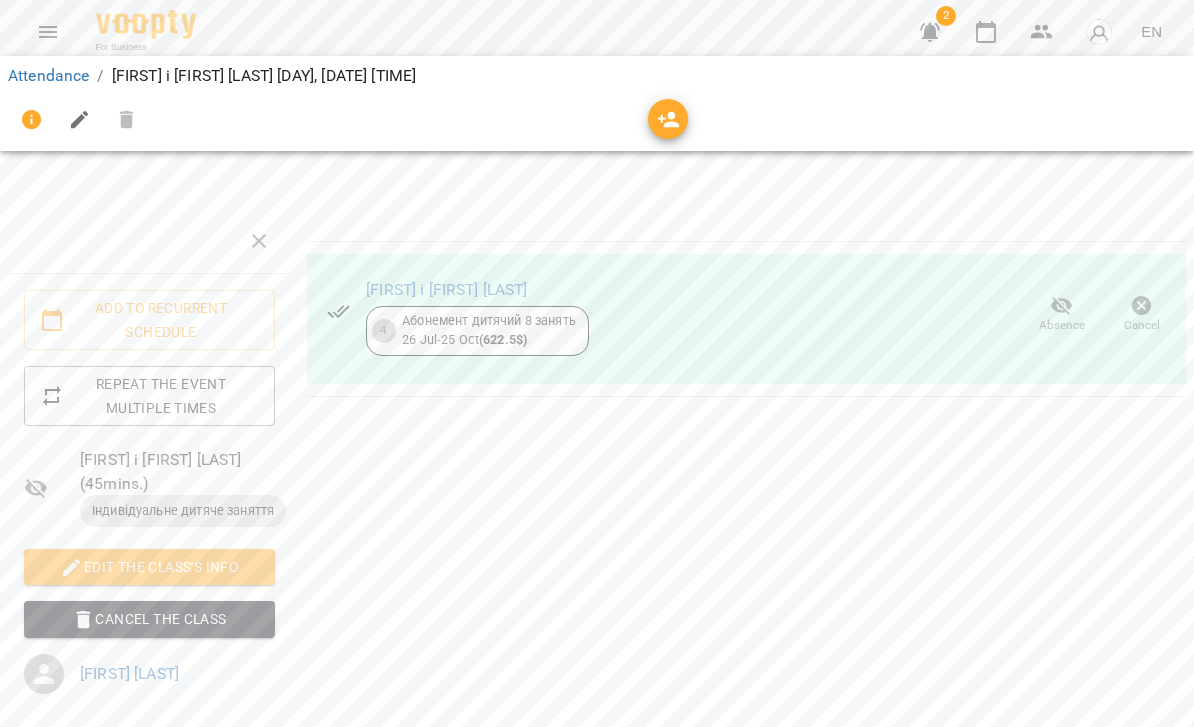 click on "Attendance" at bounding box center (48, 75) 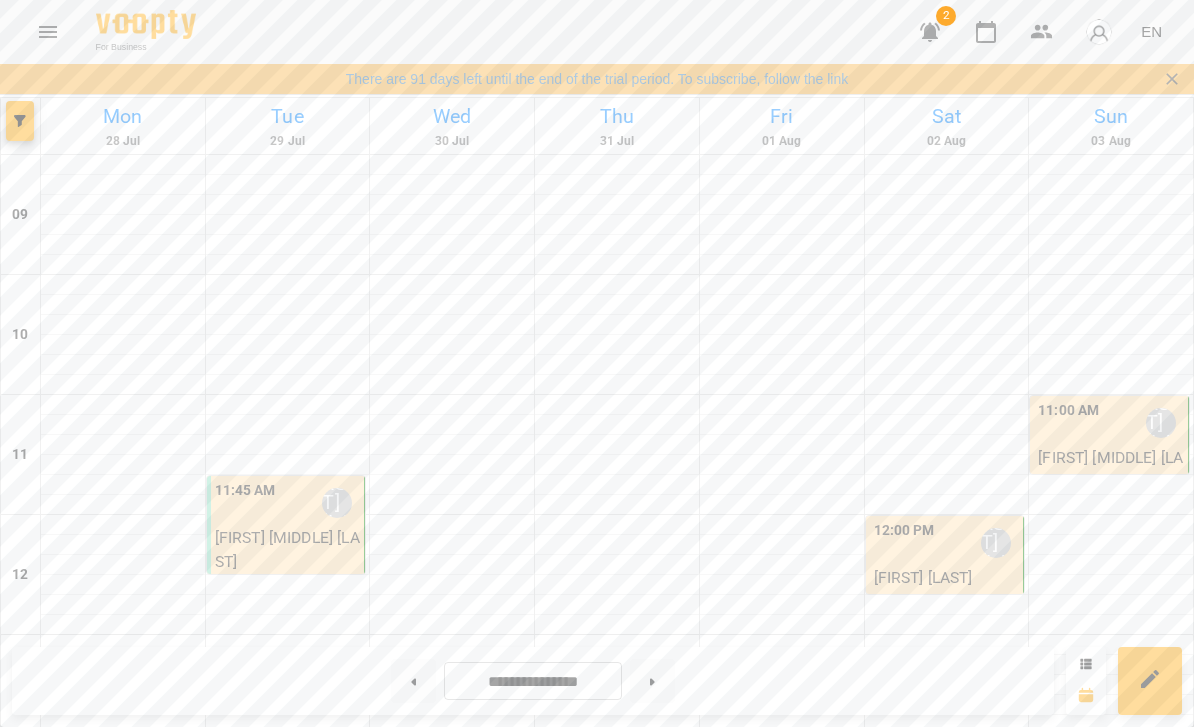 scroll, scrollTop: 237, scrollLeft: 0, axis: vertical 